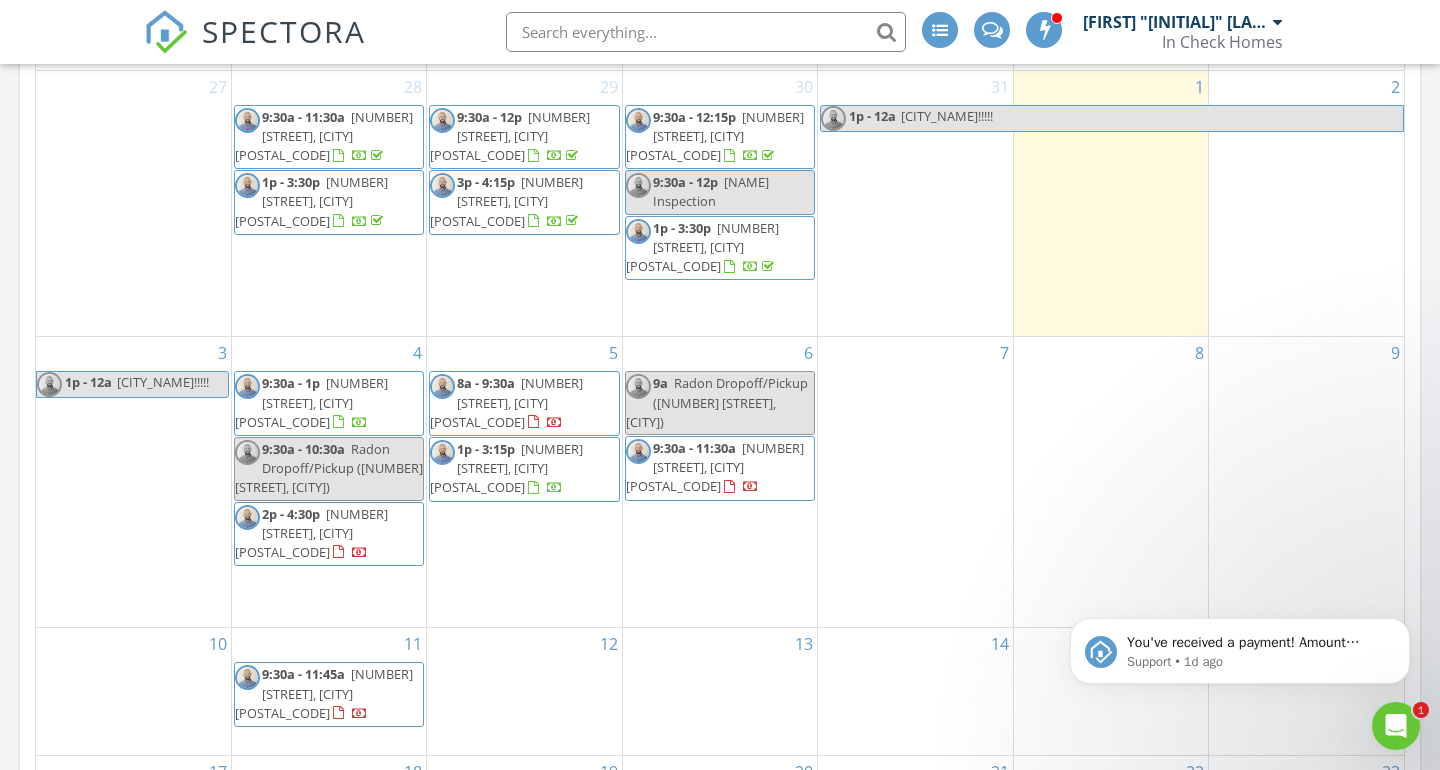 scroll, scrollTop: 380, scrollLeft: 0, axis: vertical 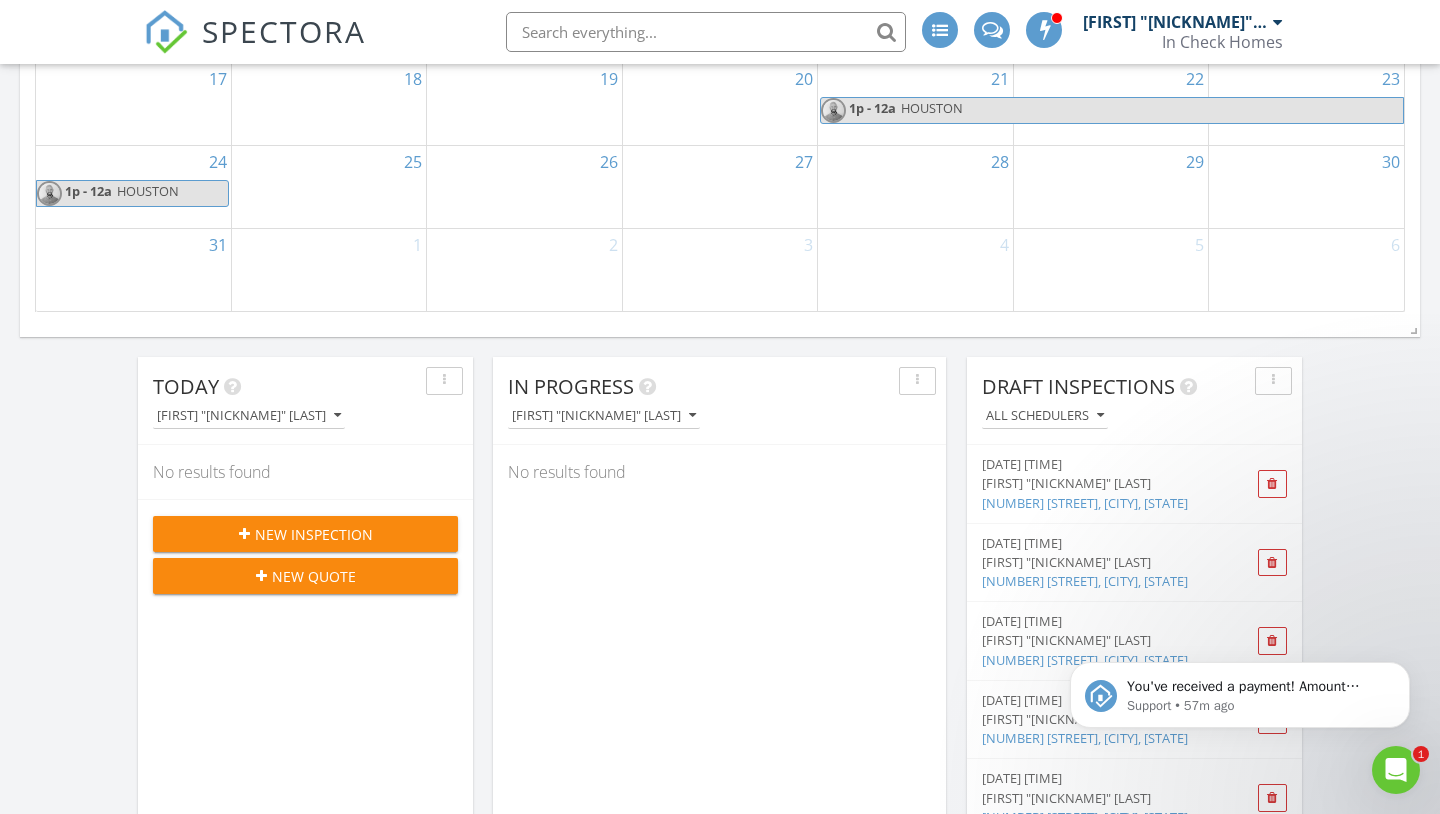 click on "New Quote" at bounding box center (314, 576) 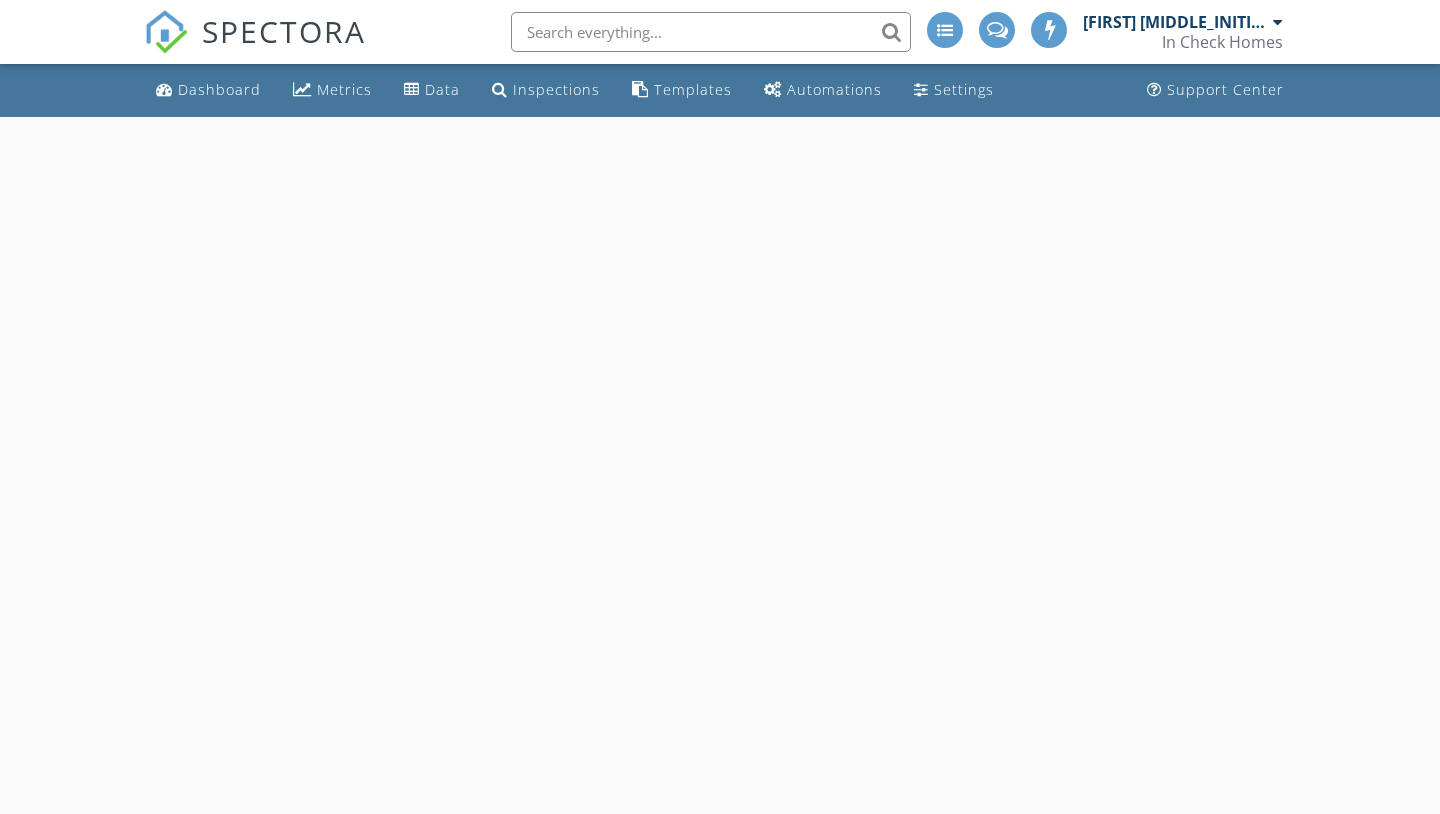 scroll, scrollTop: 0, scrollLeft: 0, axis: both 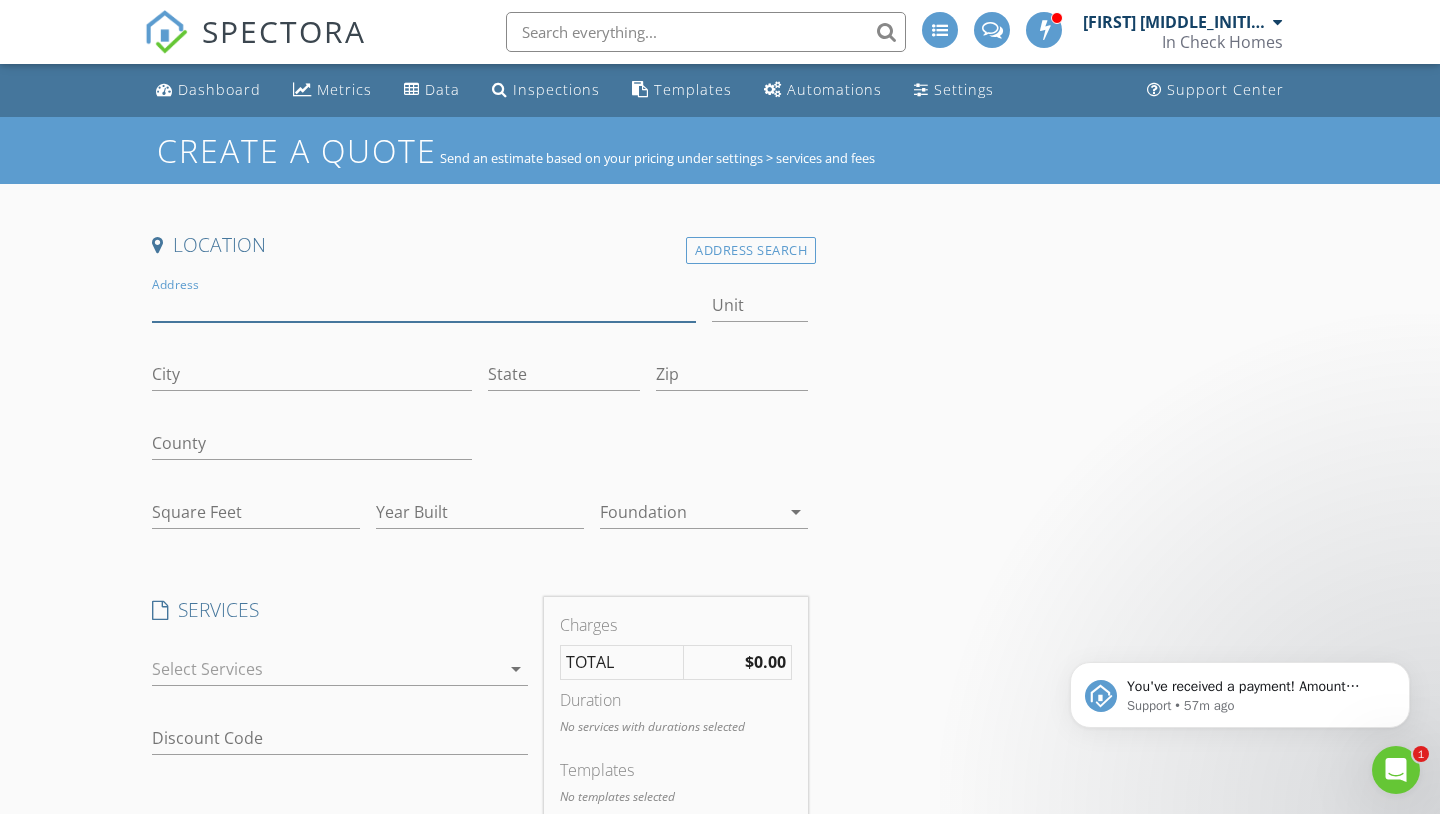 click on "Address" at bounding box center (424, 305) 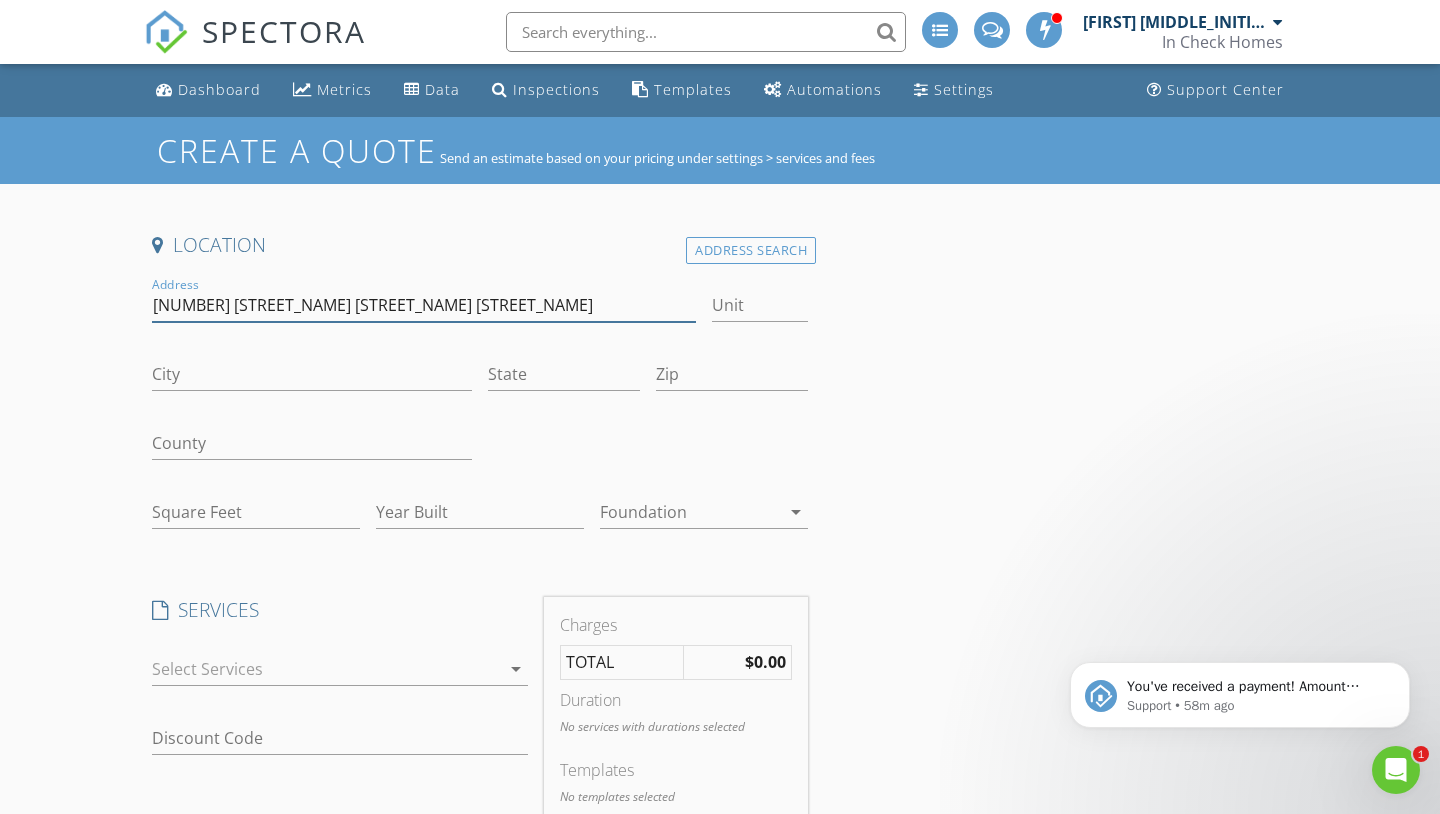 type on "[NUMBER] [STREET_NAME] [STREET_NAME] [STREET_NAME]" 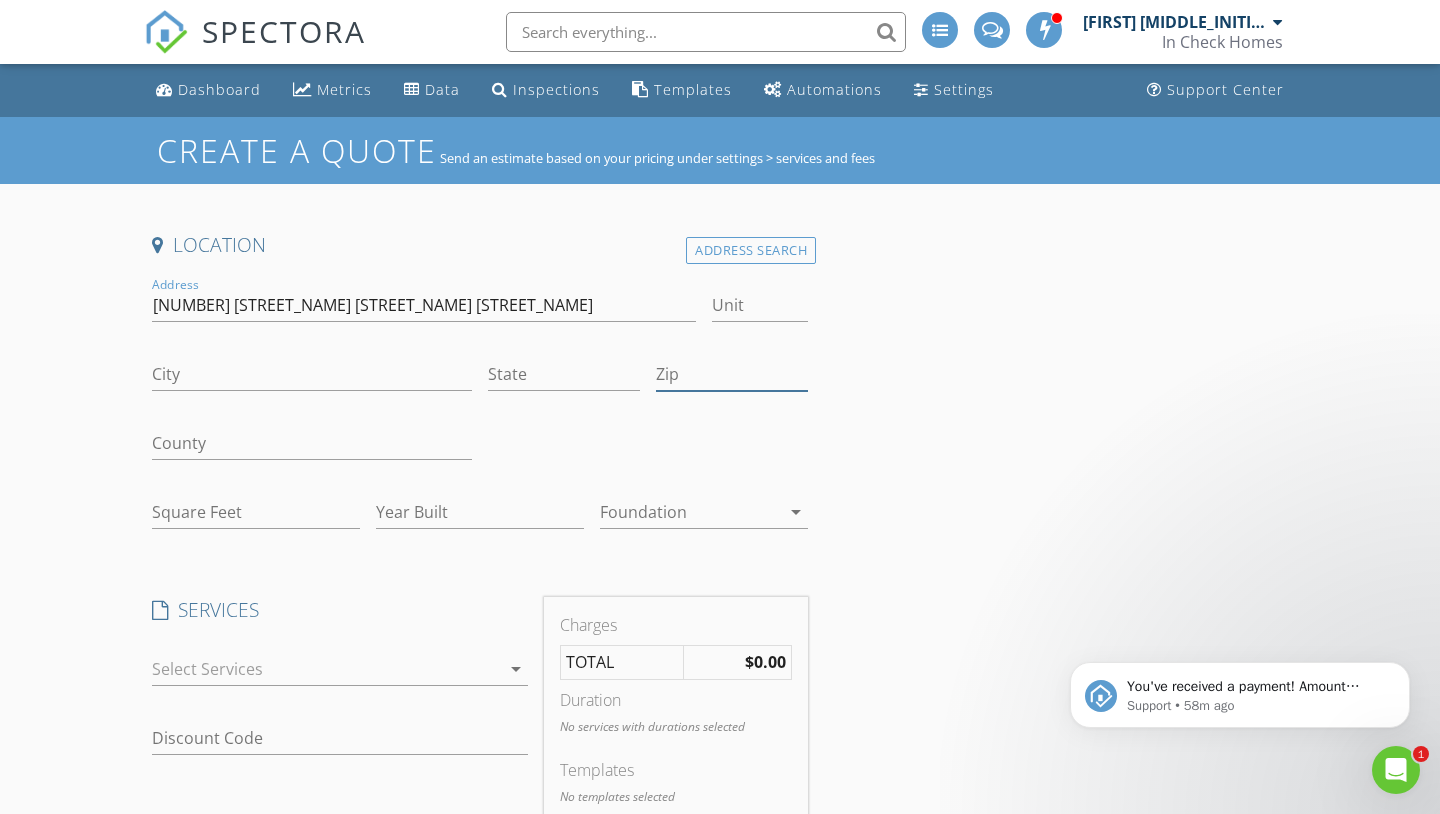click on "Zip" at bounding box center (732, 374) 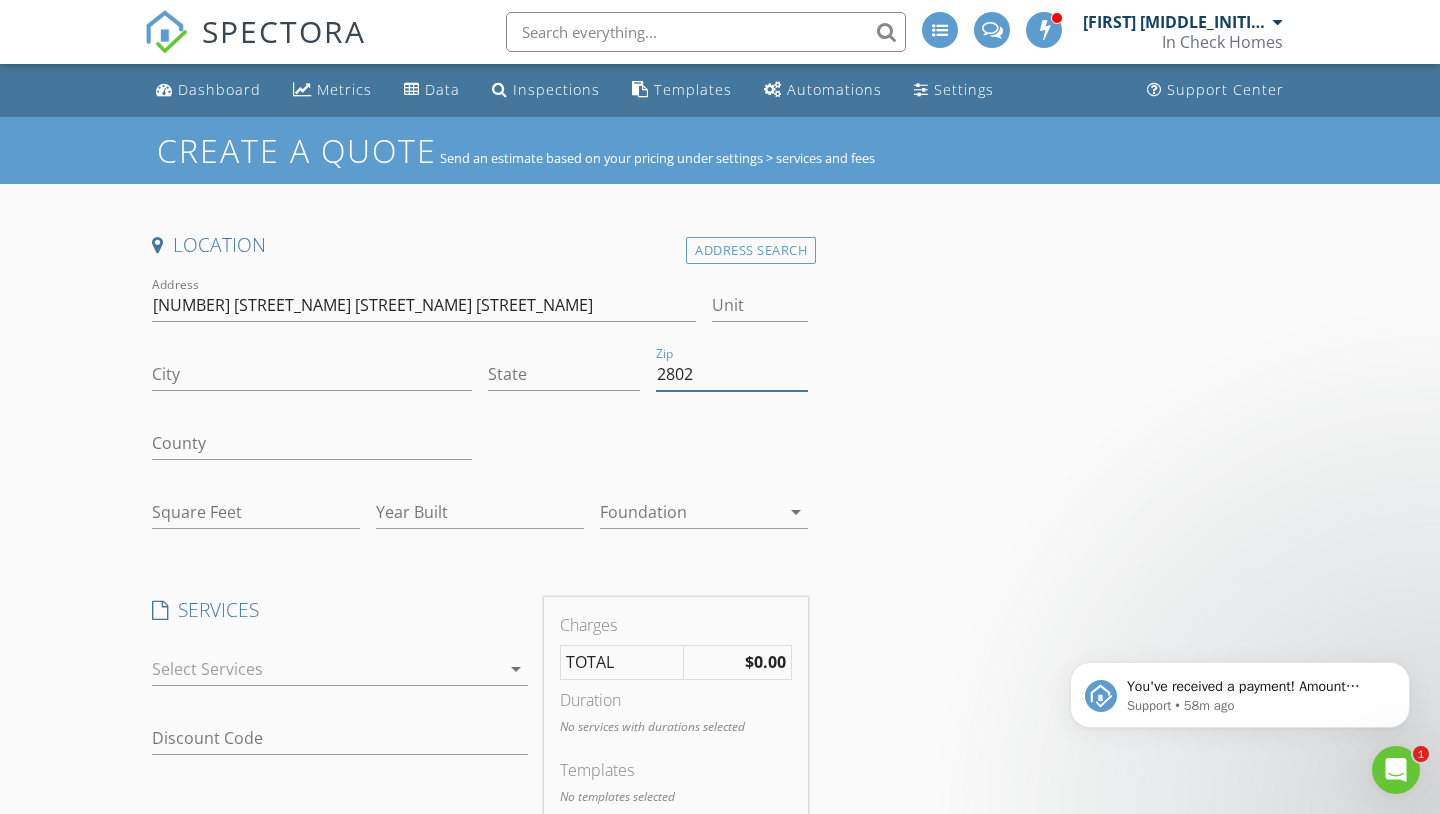 type on "[POSTAL_CODE]" 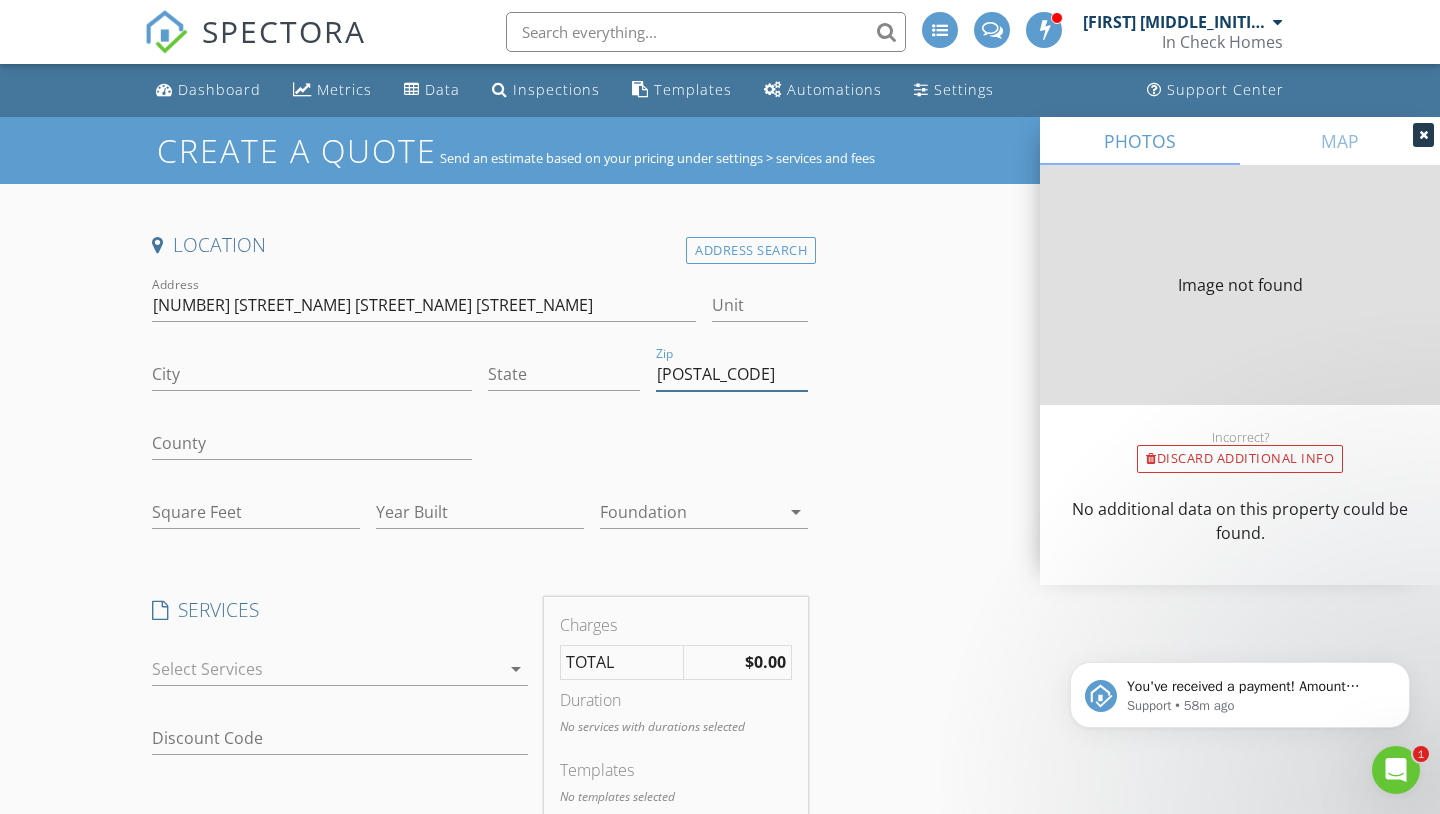 type on "CONCORD" 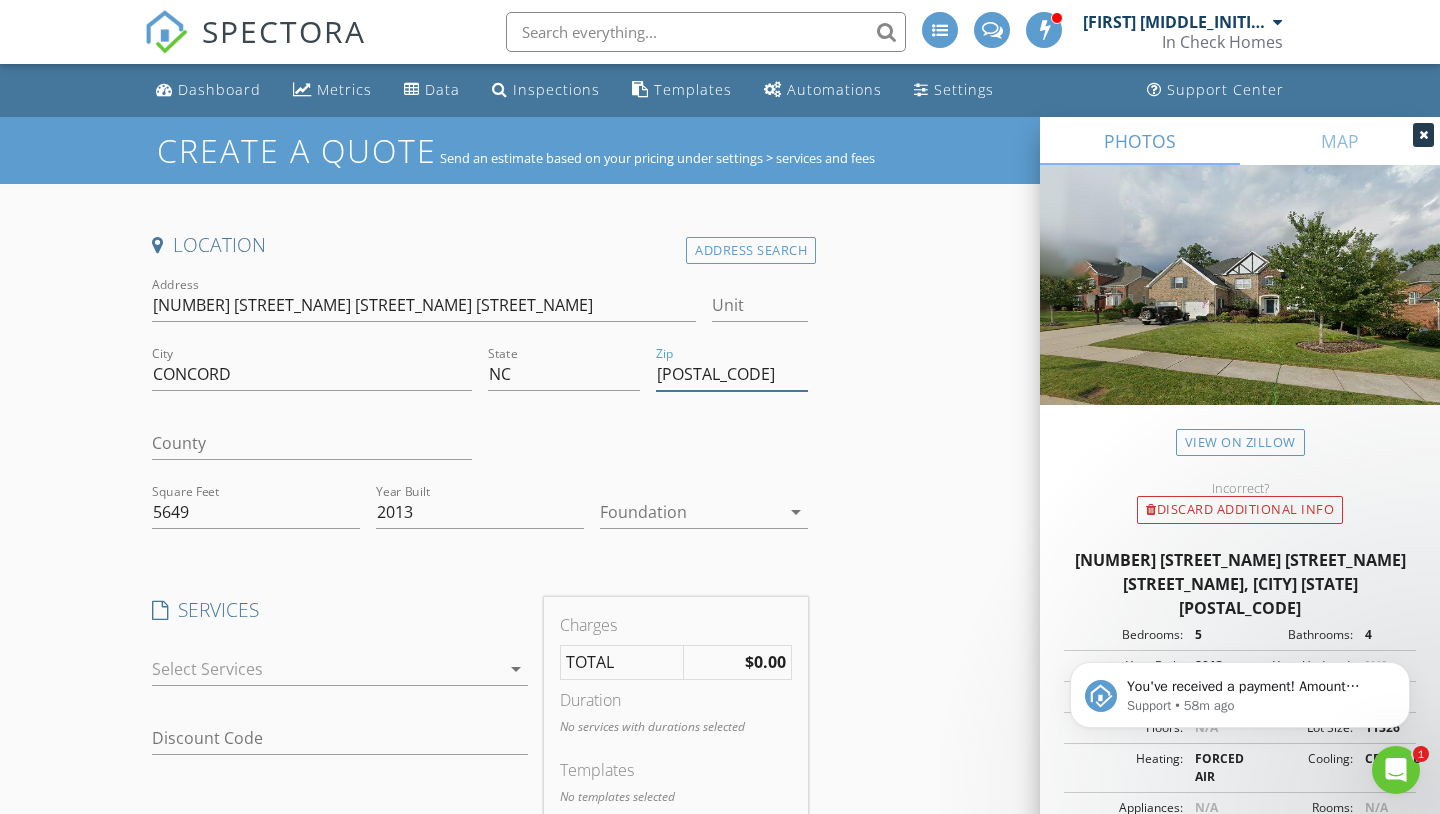 type on "[POSTAL_CODE]" 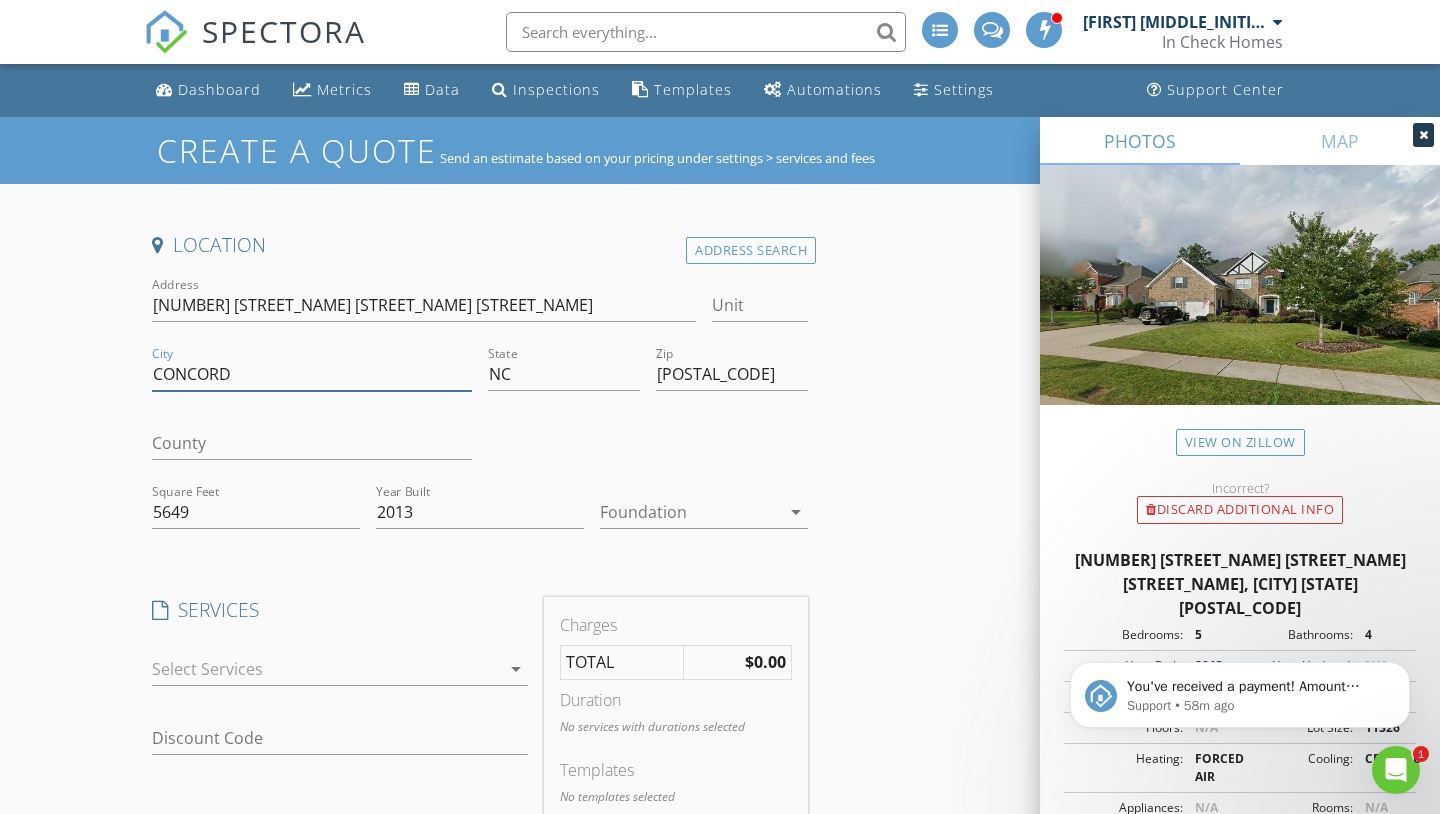 click on "CONCORD" at bounding box center [312, 374] 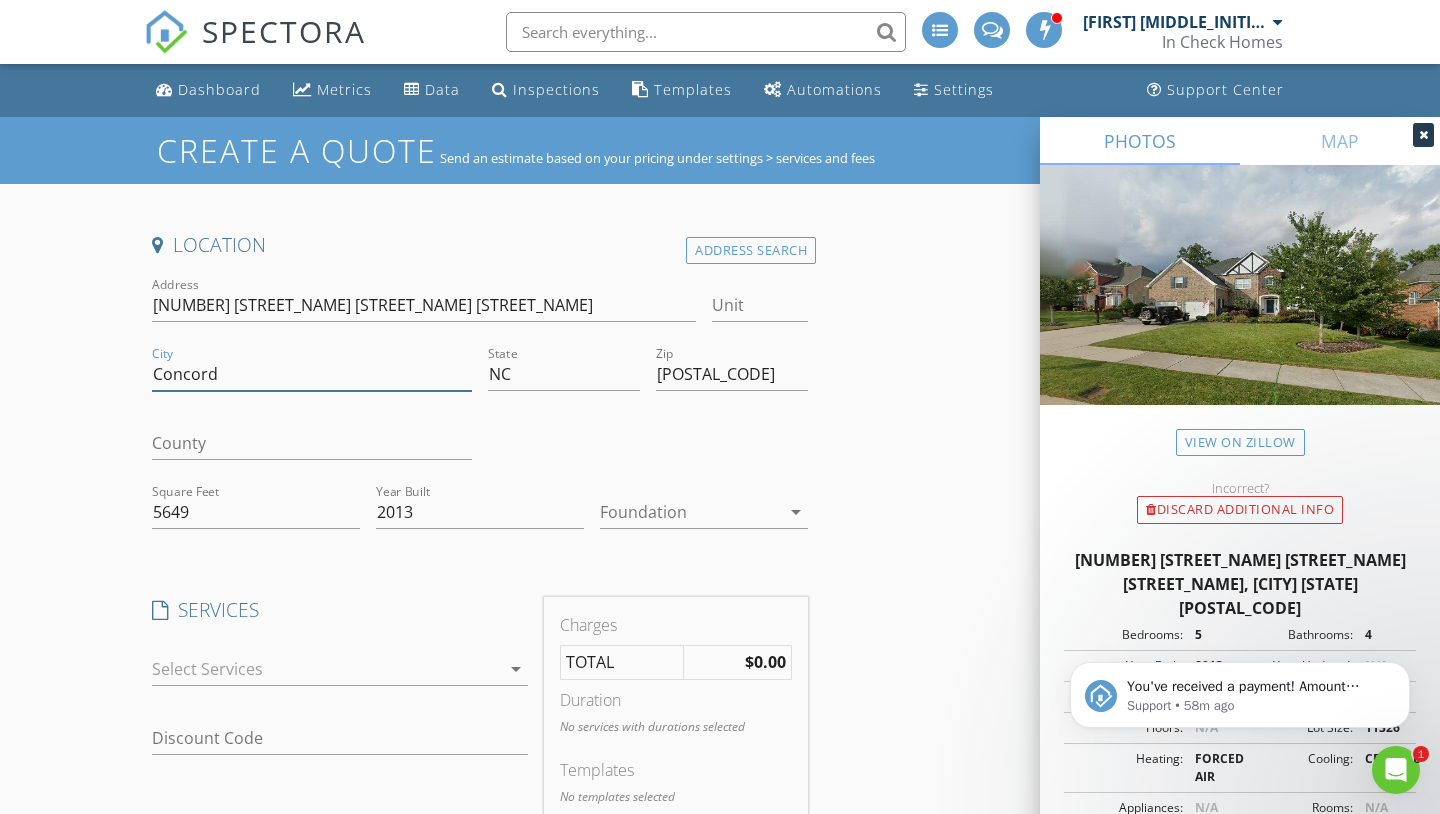 type on "Concord" 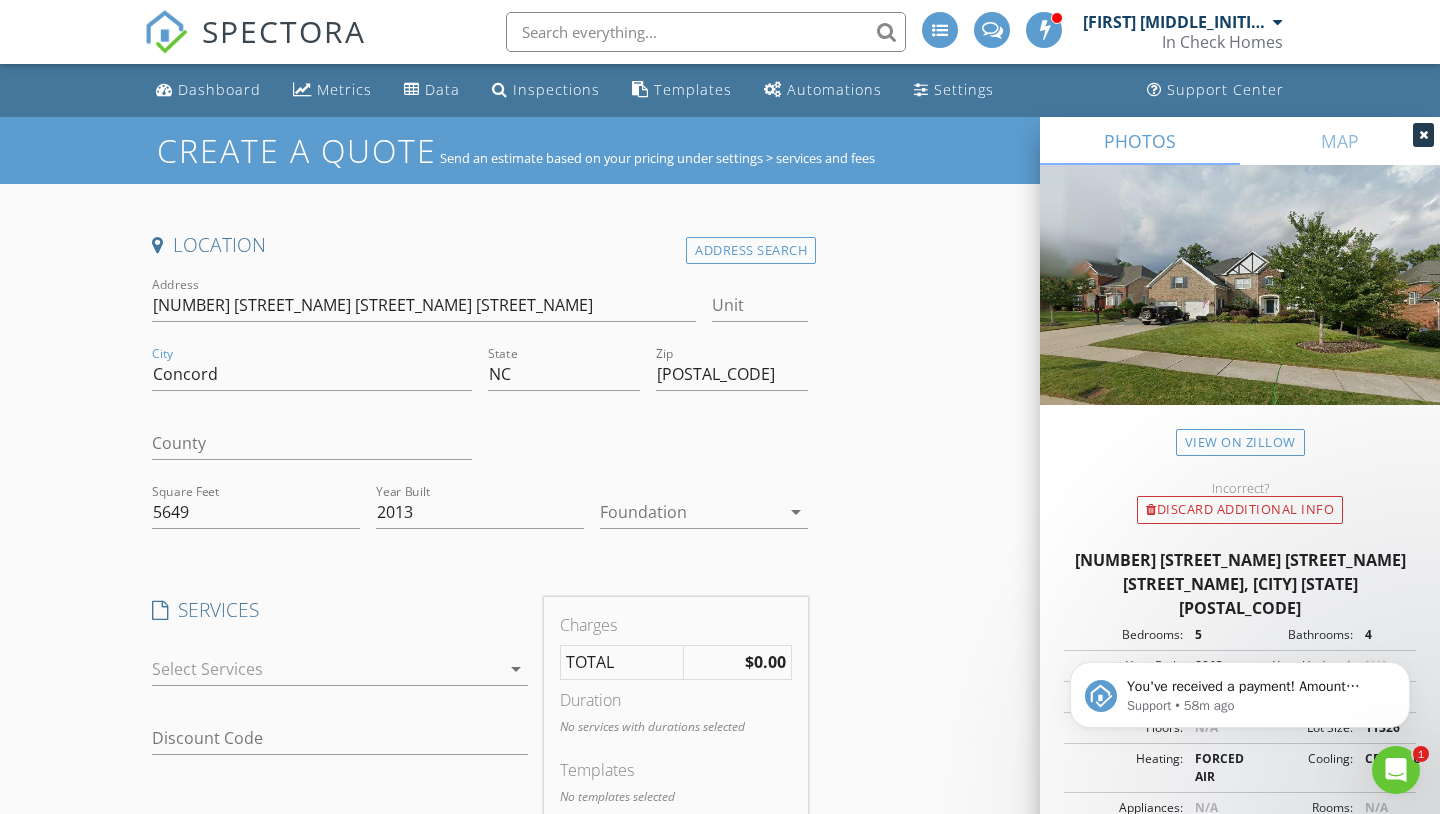 click on "Create a Quote   Send an estimate based on your pricing under settings > services and
fees
Location
Address Search       Address [NUMBER] [STREET_NAME] [STREET_NAME] [STREET_NAME]   Unit   City [CITY]   State [STATE]   Zip [POSTAL_CODE]   County     Square Feet [NUMBER]   Year Built [YEAR]   Foundation arrow_drop_down
SERVICES
check_box_outline_blank   NC Residential Inspection   NC Residential Construction check_box_outline_blank   NC Townhouse/Condo Inspection   NC Townhouse/Condo Inspection check_box_outline_blank   NC Pre-Drywall Inspection   Based on (1) site-visit at pre-drywall stage. check_box_outline_blank   NC New Construction Inspection   NC New Construction Inspection check_box_outline_blank   NC Commercial Inspection   check_box_outline_blank   SC Residential Inspection   SC Residential Construction check_box_outline_blank   SC Townhouse/Condo Inspection   SC Townhouse/Condo Inspection check_box_outline_blank   SC Pre-Drywall Inspection   check_box_outline_blank" at bounding box center [720, 769] 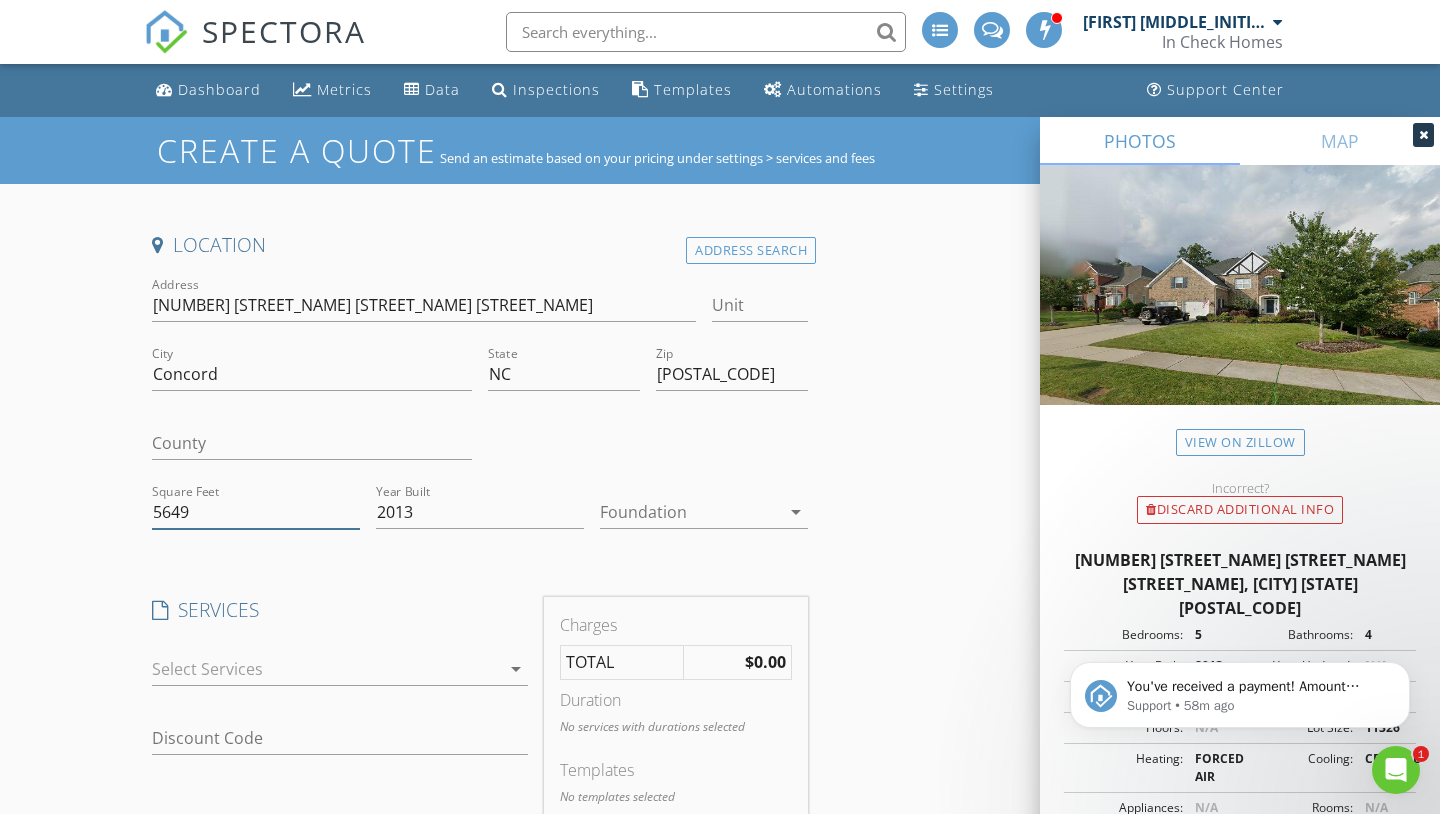 click on "5649" at bounding box center [256, 512] 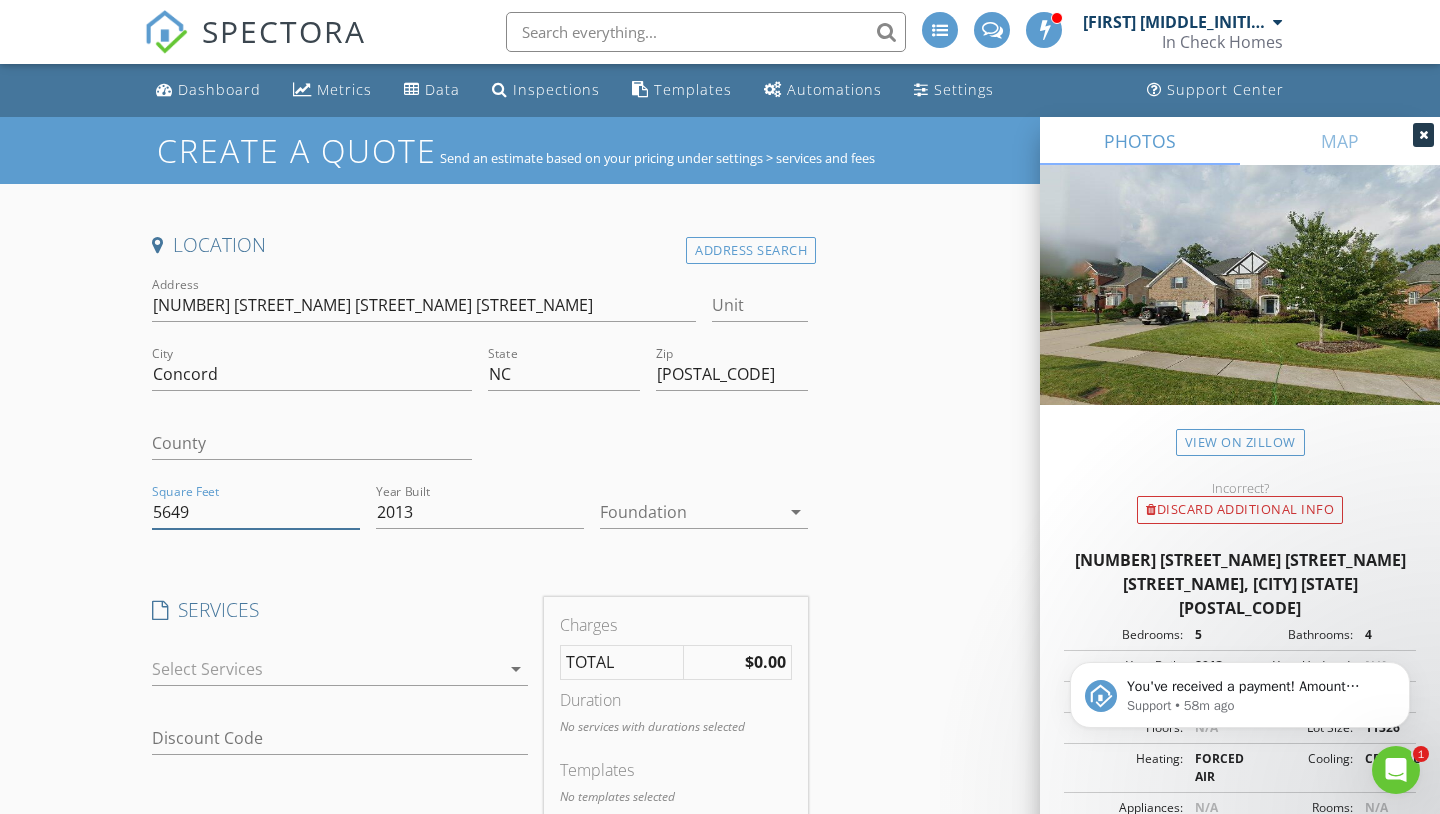 type on "[NUMBER]" 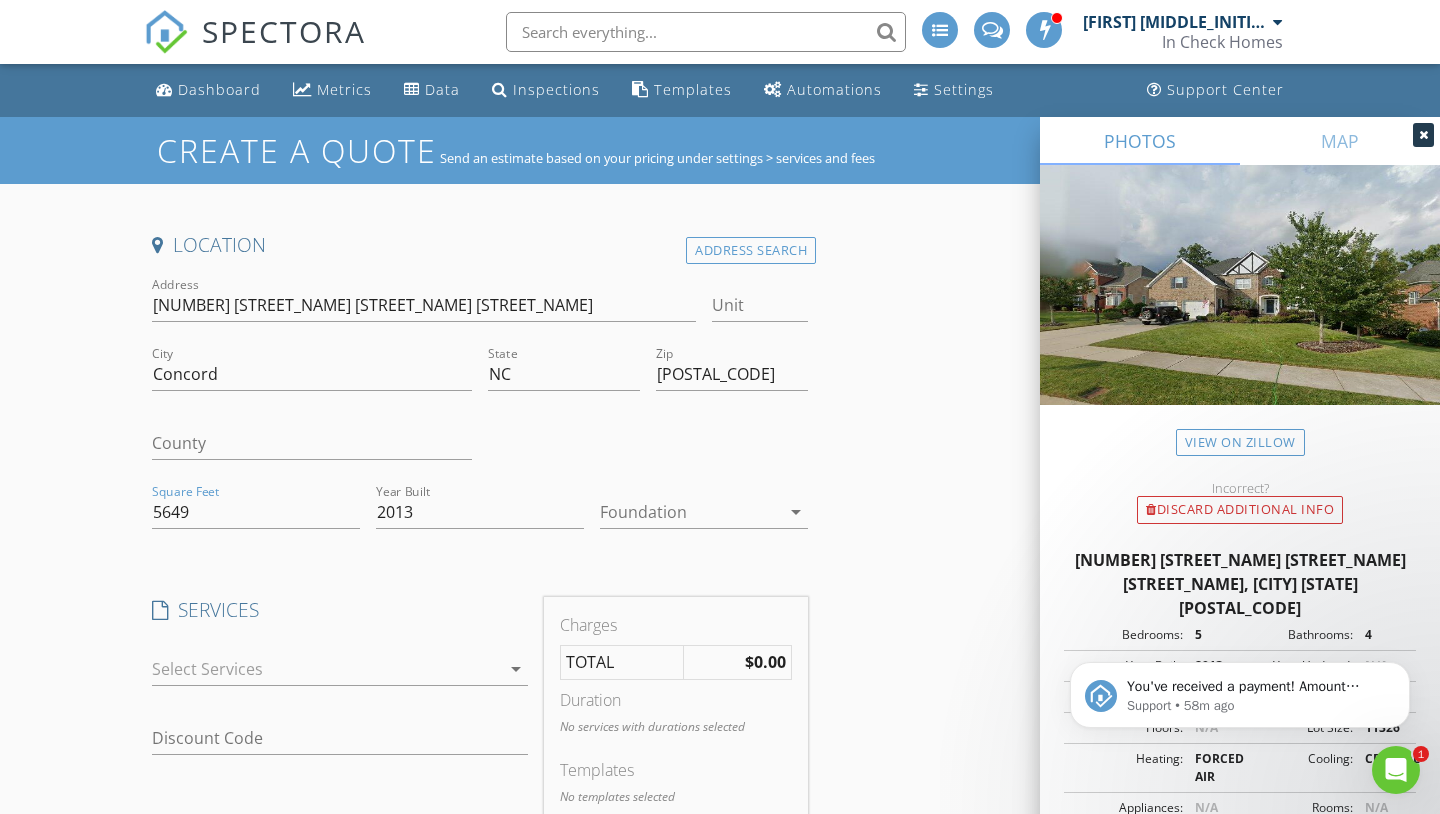 click at bounding box center [690, 512] 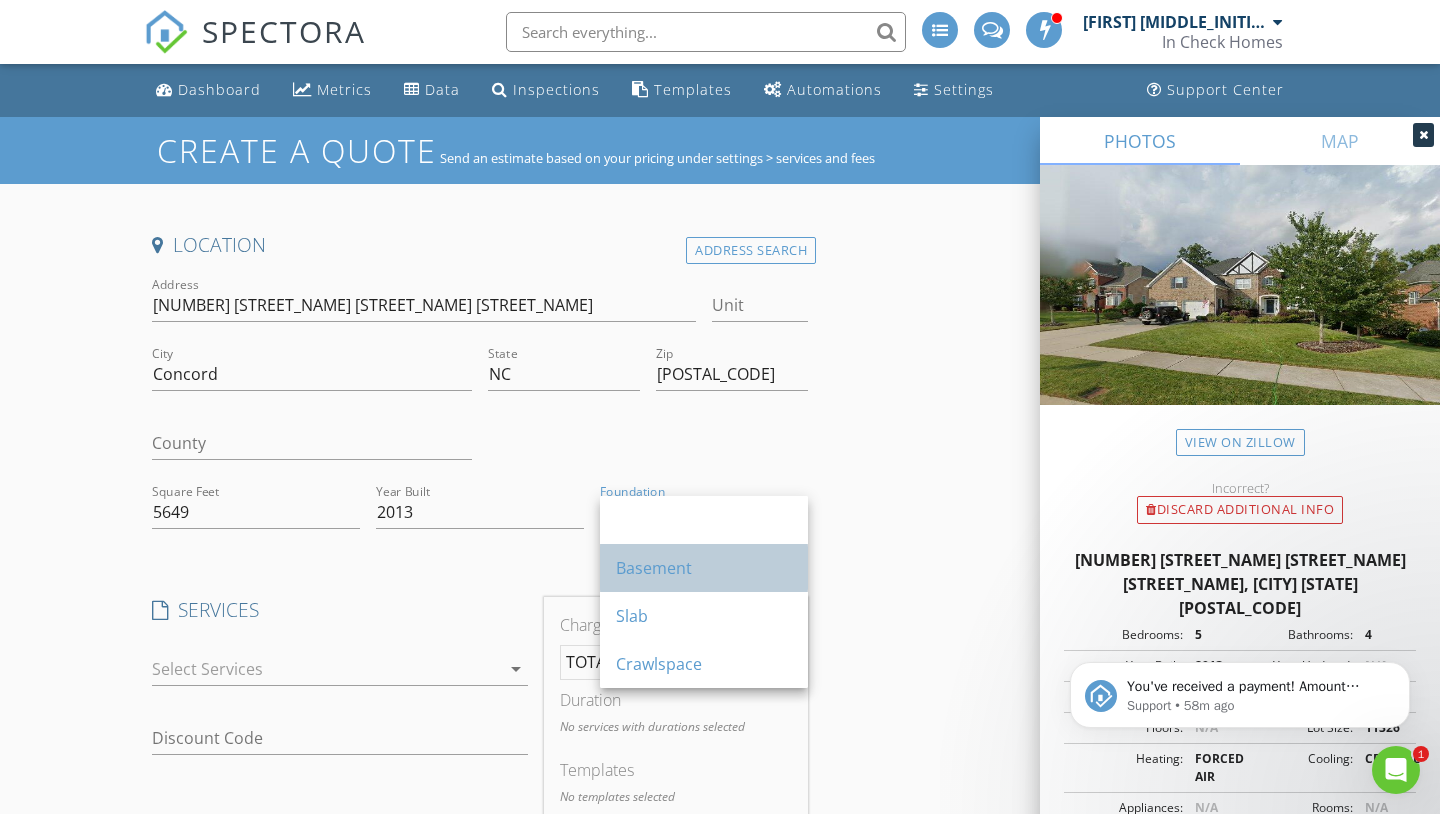 click on "Basement" at bounding box center [704, 568] 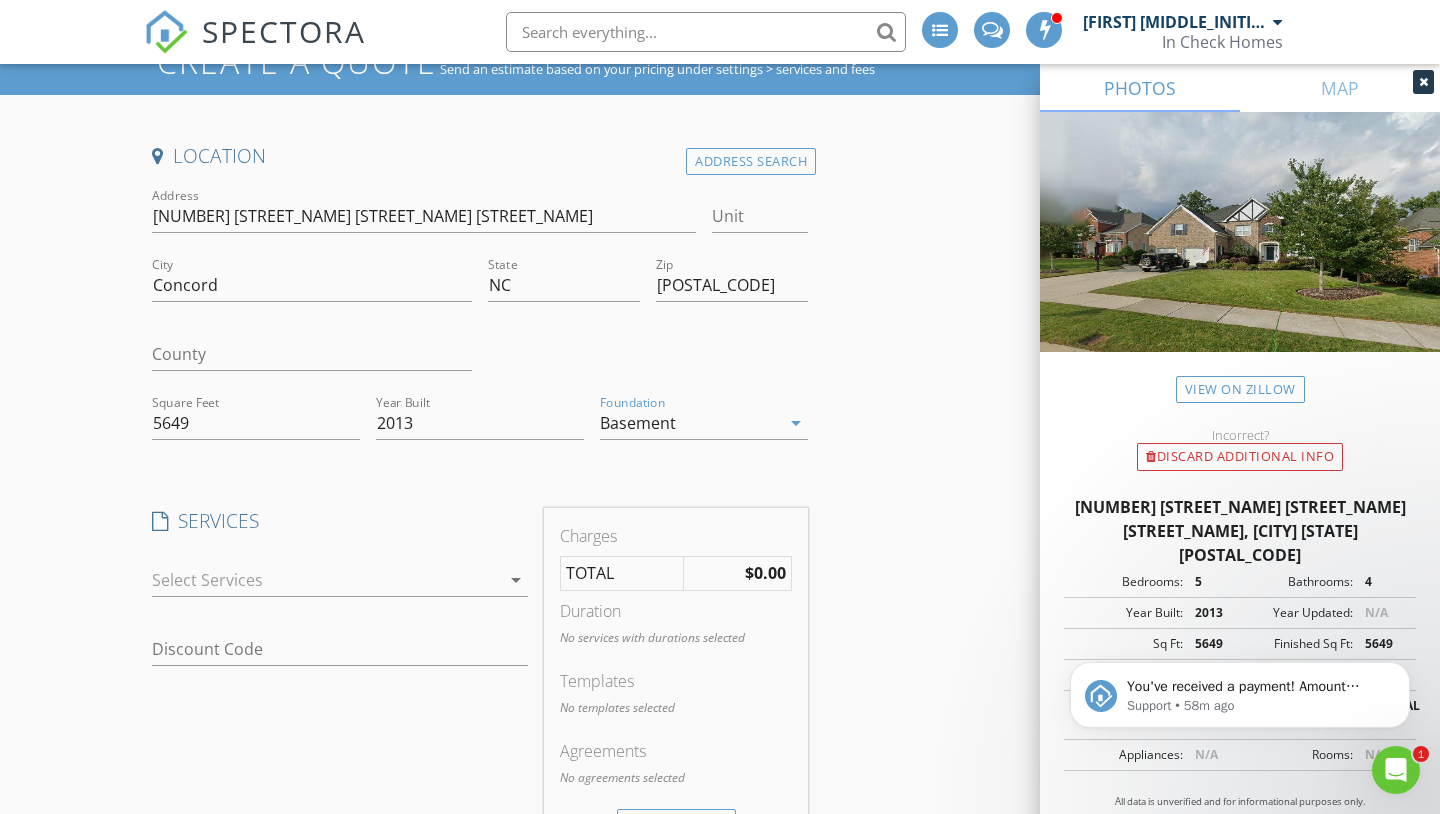 scroll, scrollTop: 90, scrollLeft: 0, axis: vertical 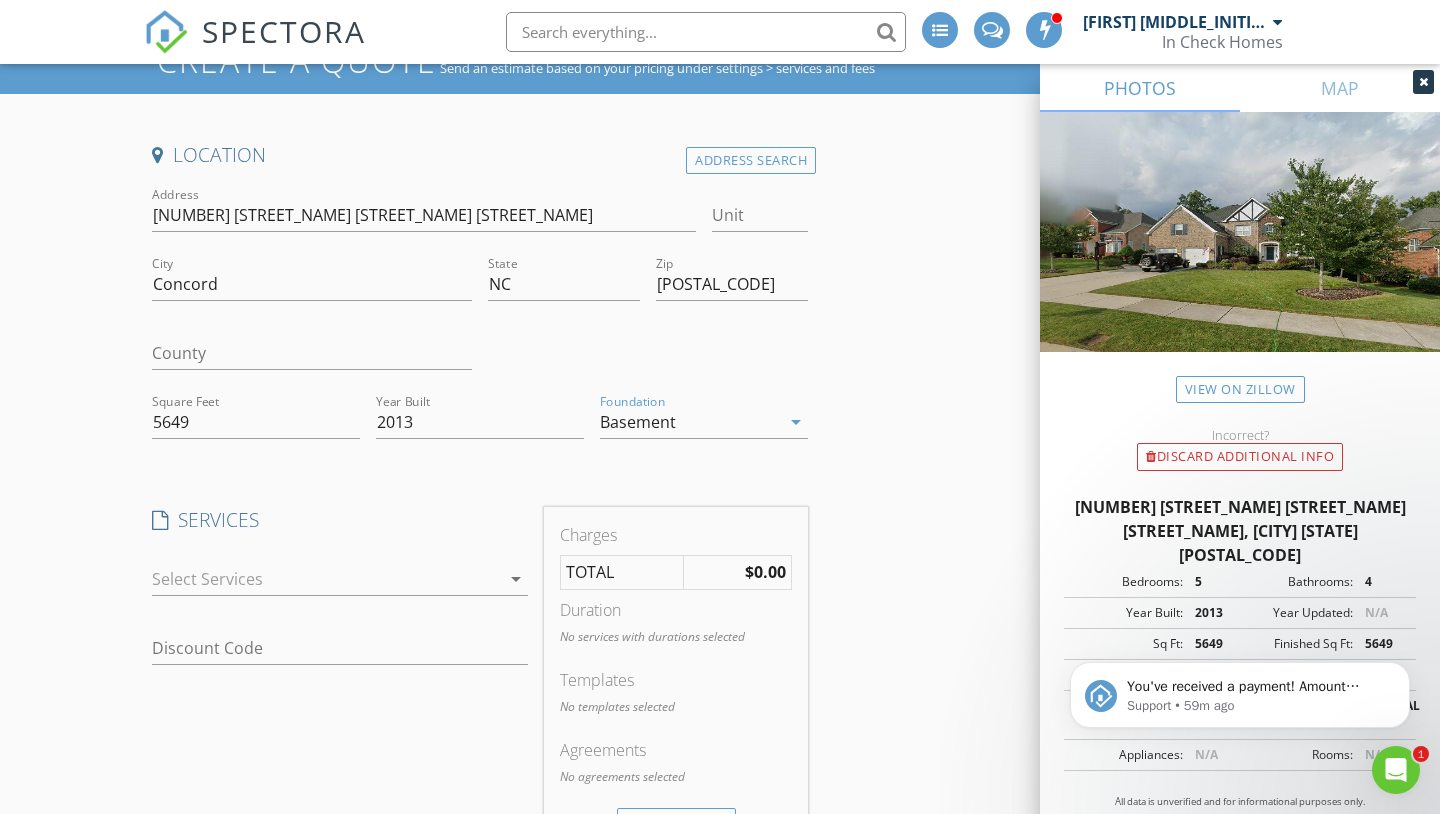 click at bounding box center (326, 579) 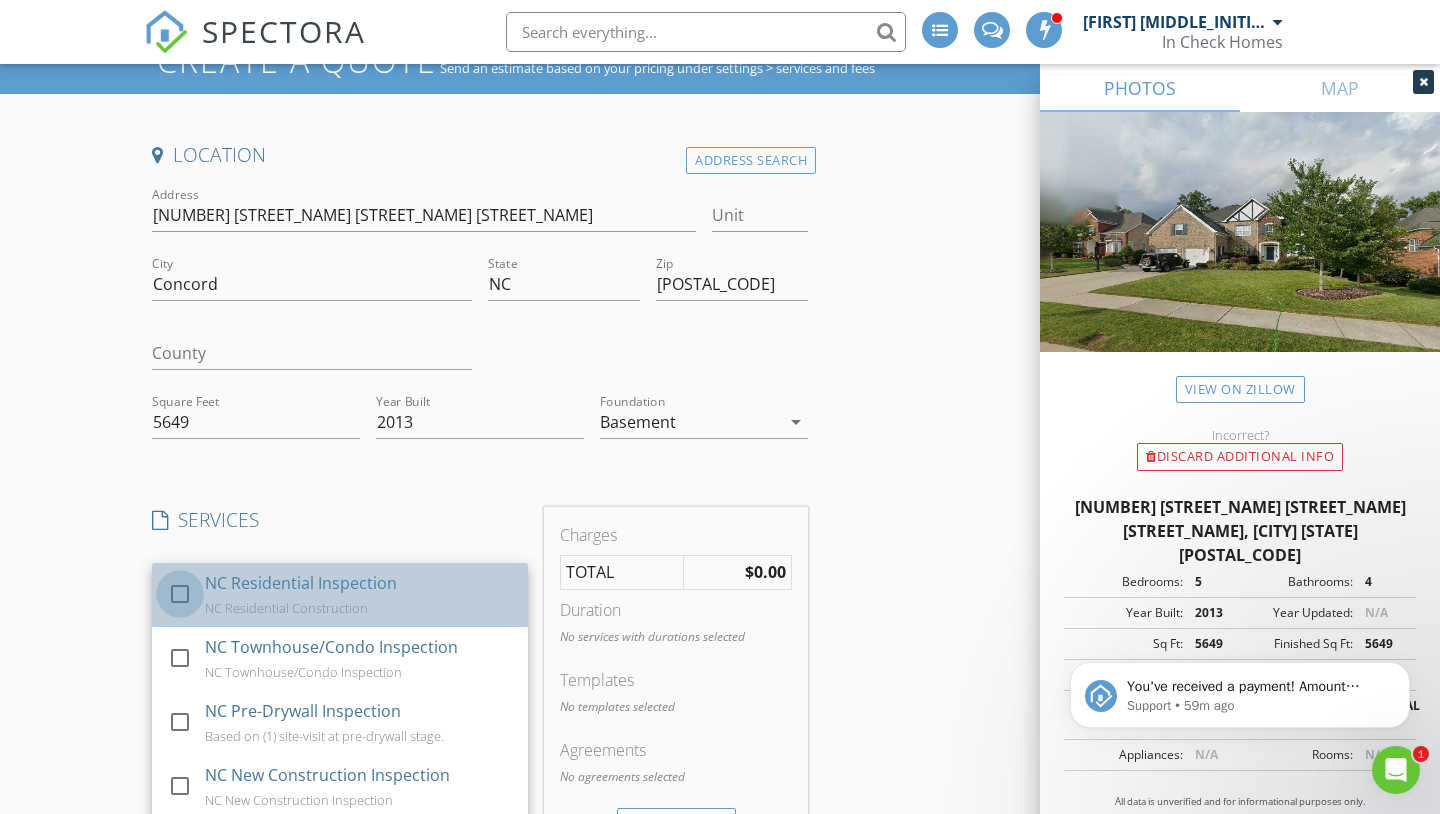 click at bounding box center (180, 593) 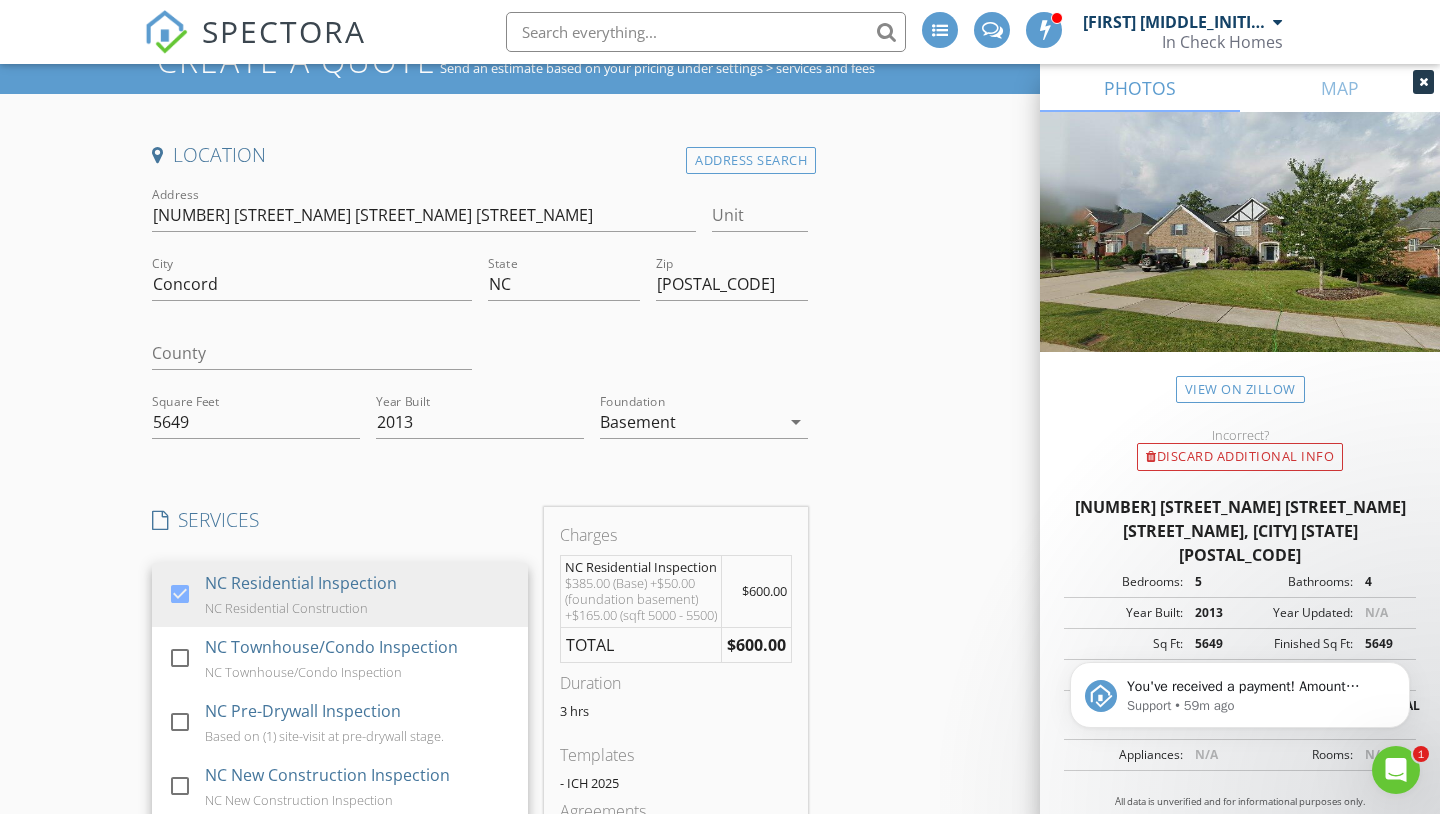 click on "Create a Quote   Send an estimate based on your pricing under settings > services and
fees
Location
Address Search       Address [NUMBER] [STREET_NAME] [STREET_NAME] [STREET_NAME]   Unit   City [CITY]   State [STATE]   Zip [POSTAL_CODE]   County     Square Feet [NUMBER]   Year Built [YEAR]   Foundation Basement arrow_drop_down
SERVICES
check_box   NC Residential Inspection   NC Residential Construction check_box_outline_blank   NC Townhouse/Condo Inspection   NC Townhouse/Condo Inspection check_box_outline_blank   NC Pre-Drywall Inspection   Based on (1) site-visit at pre-drywall stage. check_box_outline_blank   NC New Construction Inspection   NC New Construction Inspection check_box_outline_blank   NC Commercial Inspection   check_box_outline_blank   SC Residential Inspection   SC Residential Construction check_box_outline_blank   SC Townhouse/Condo Inspection   SC Townhouse/Condo Inspection check_box_outline_blank   SC Pre-Drywall Inspection   check_box_outline_blank" at bounding box center [720, 702] 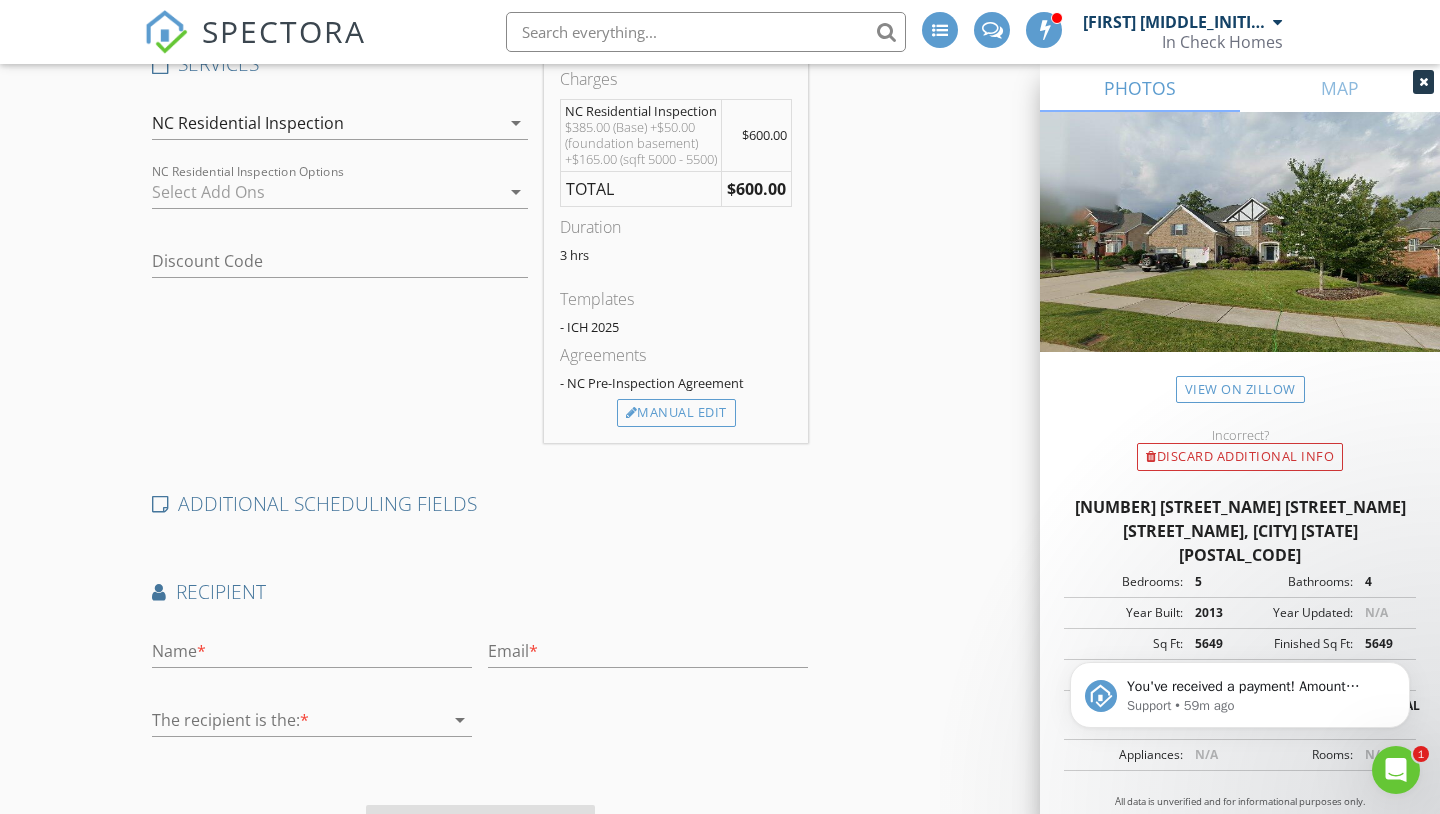 scroll, scrollTop: 550, scrollLeft: 0, axis: vertical 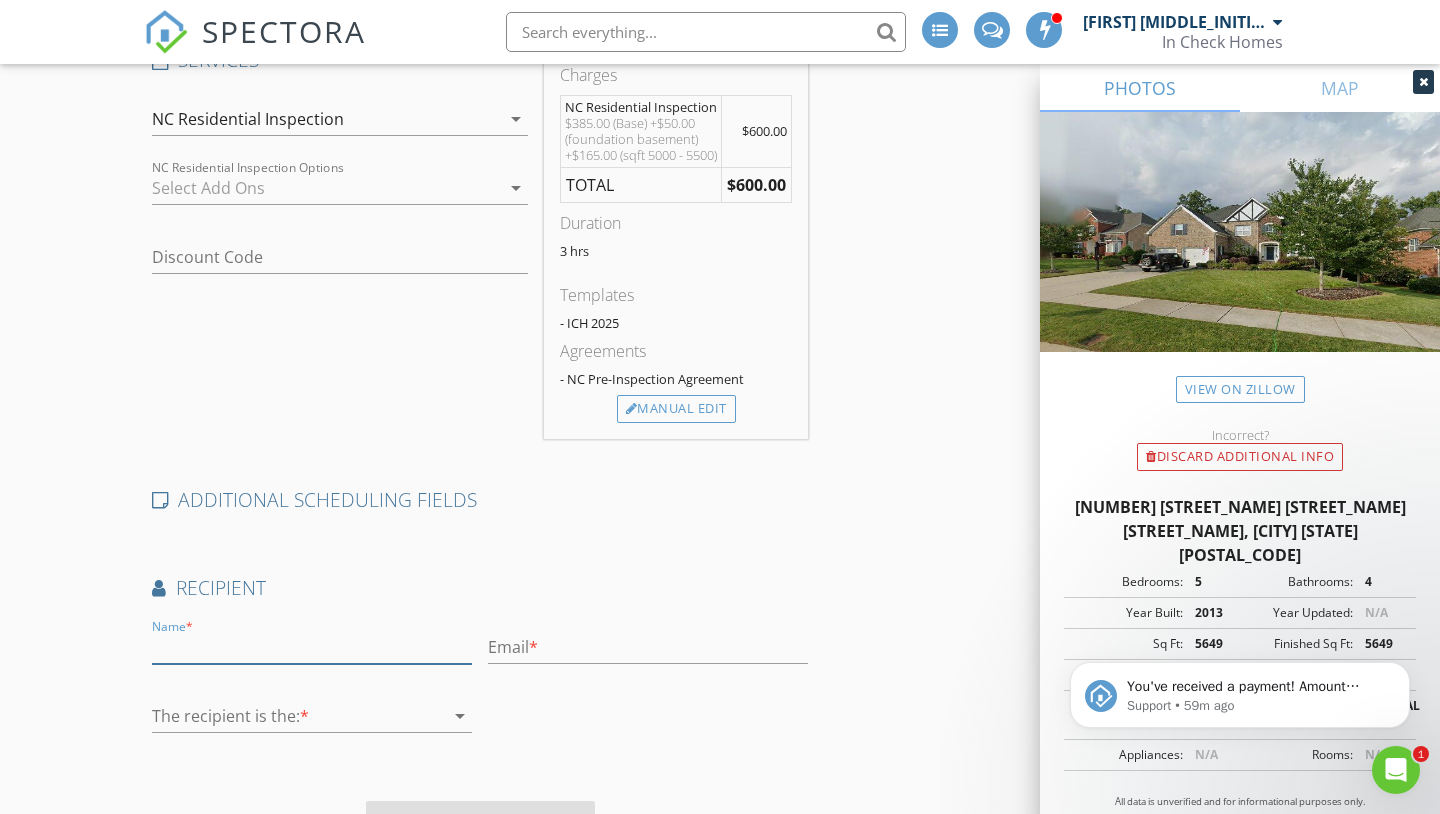 click at bounding box center [312, 647] 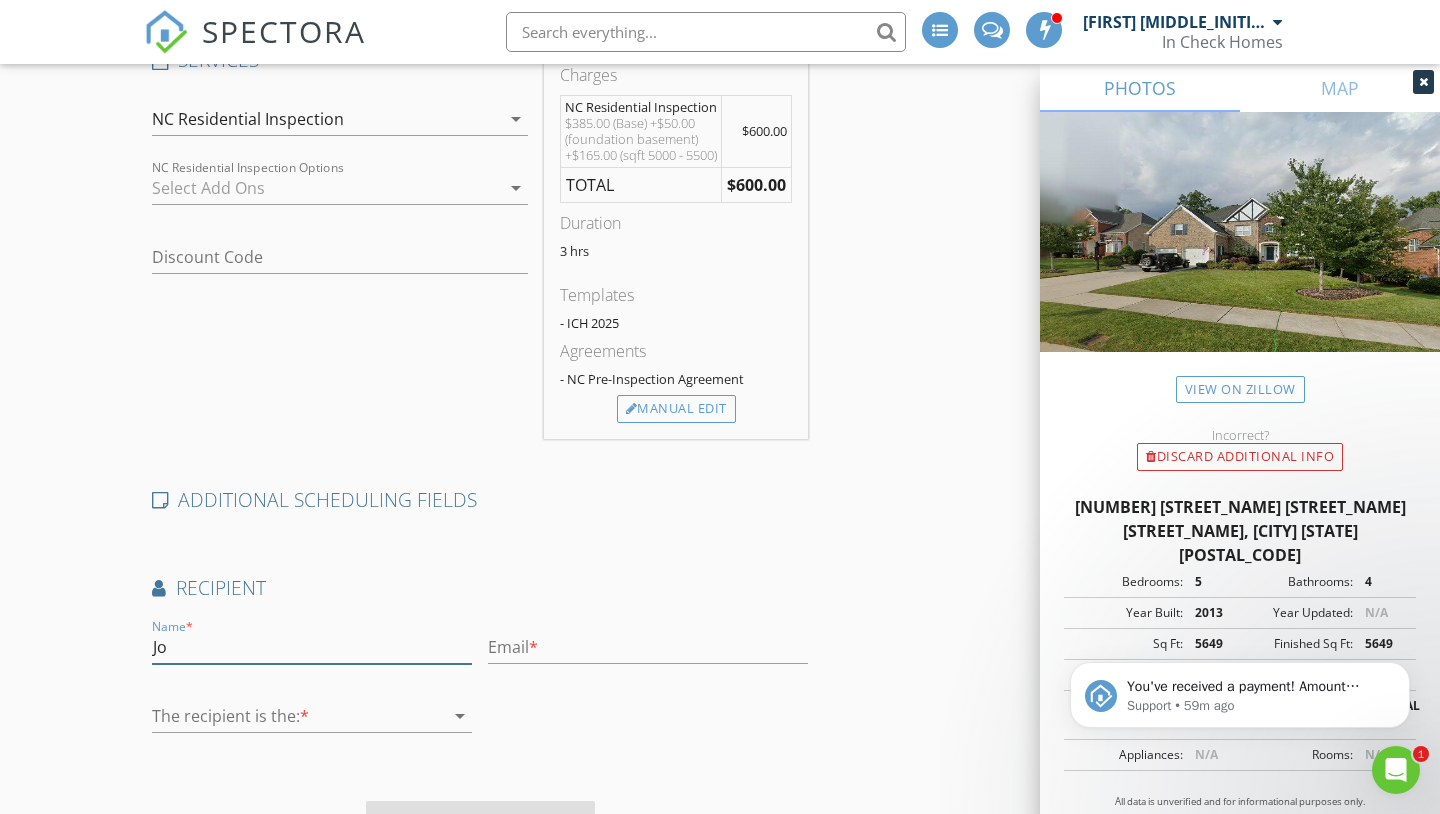 type on "J" 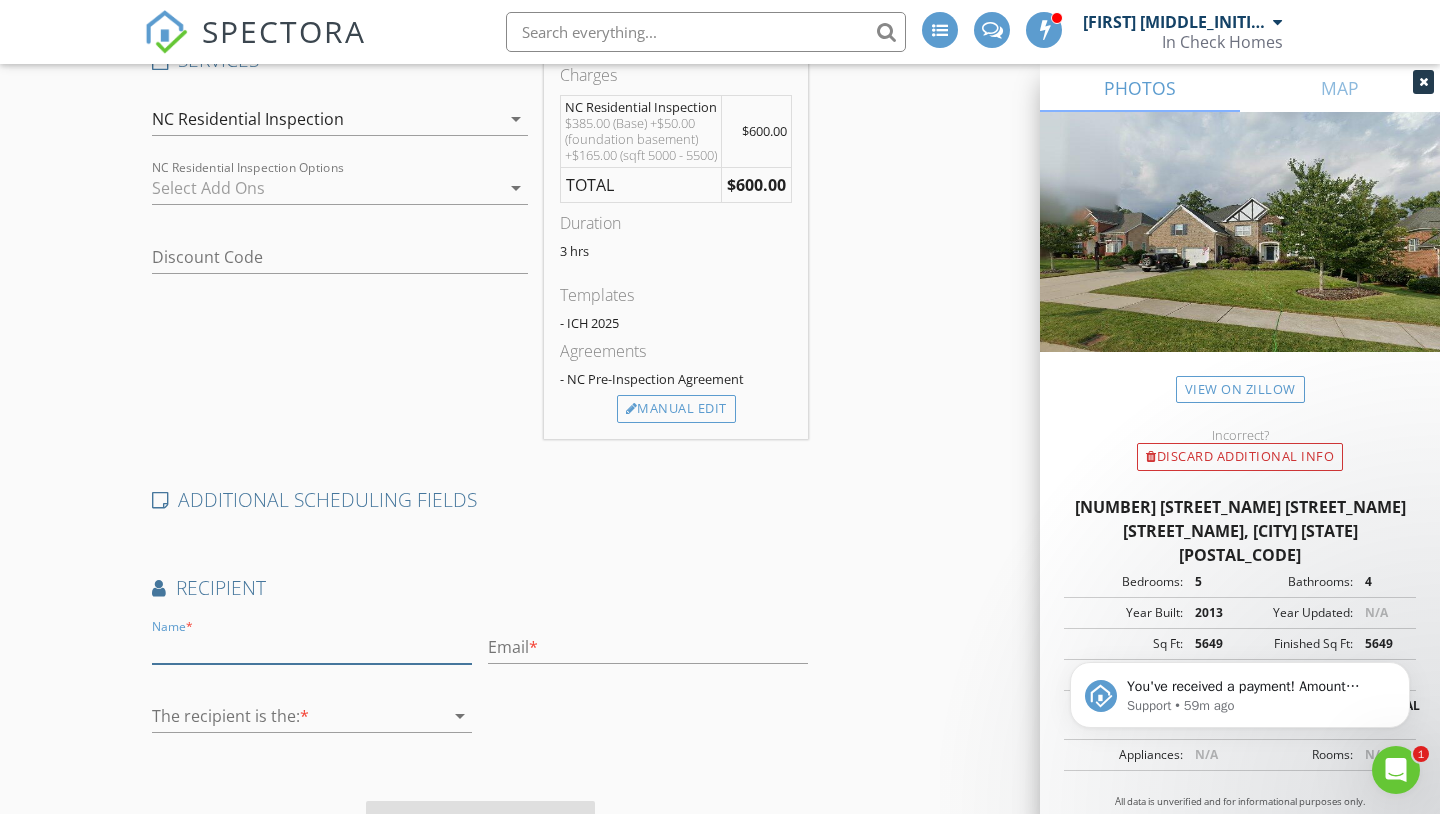 type on "J" 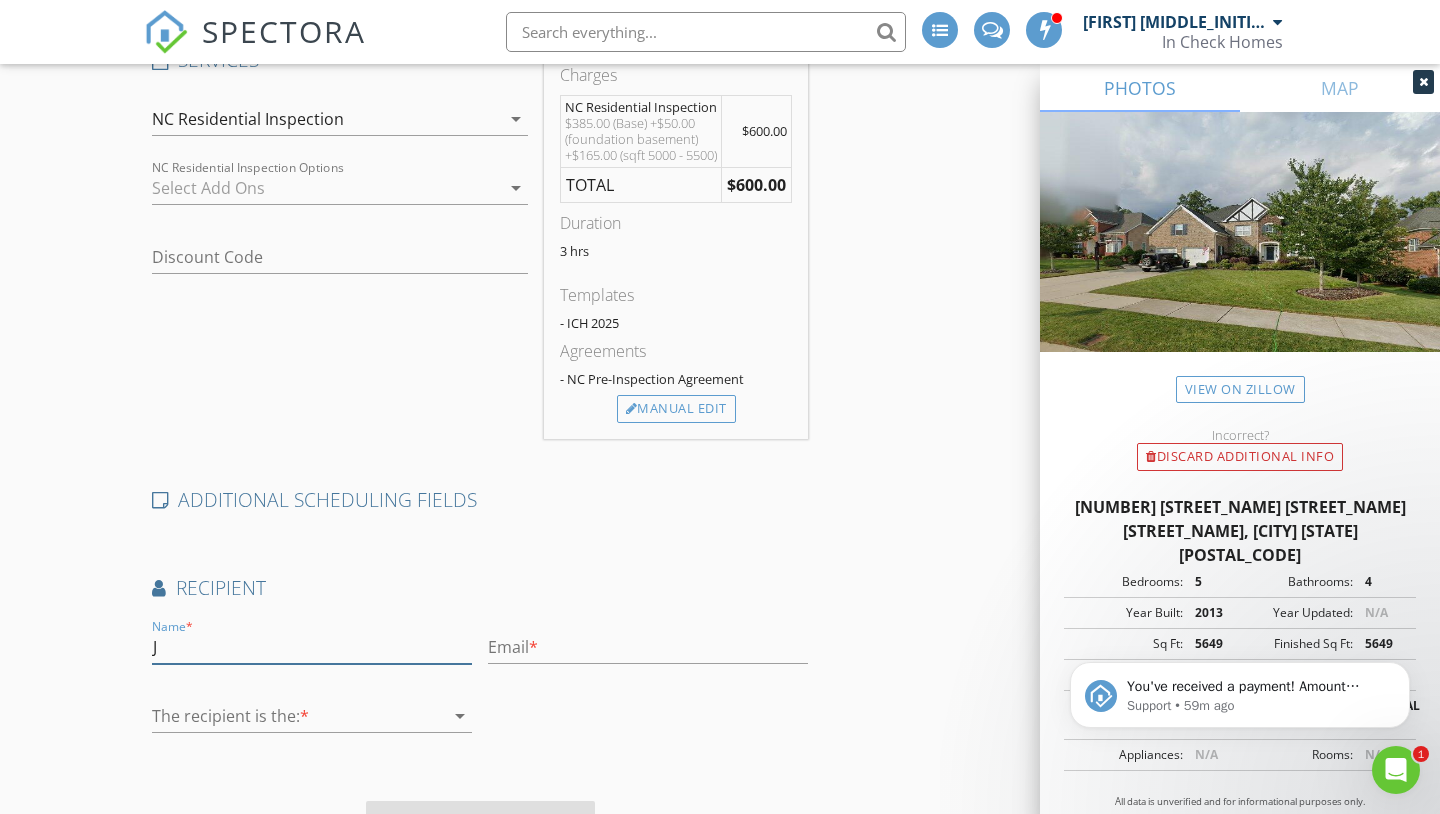 type 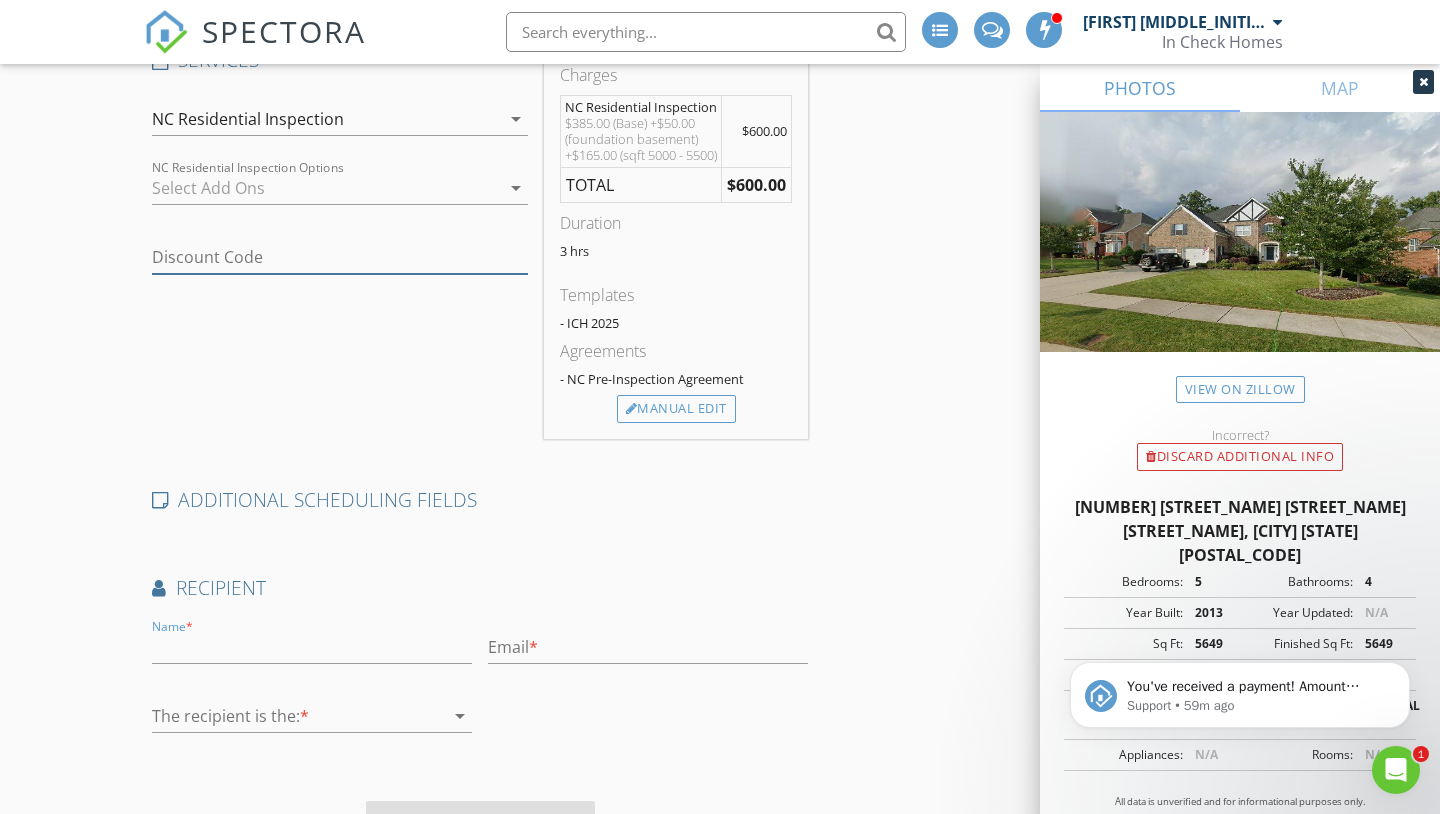 click at bounding box center (340, 257) 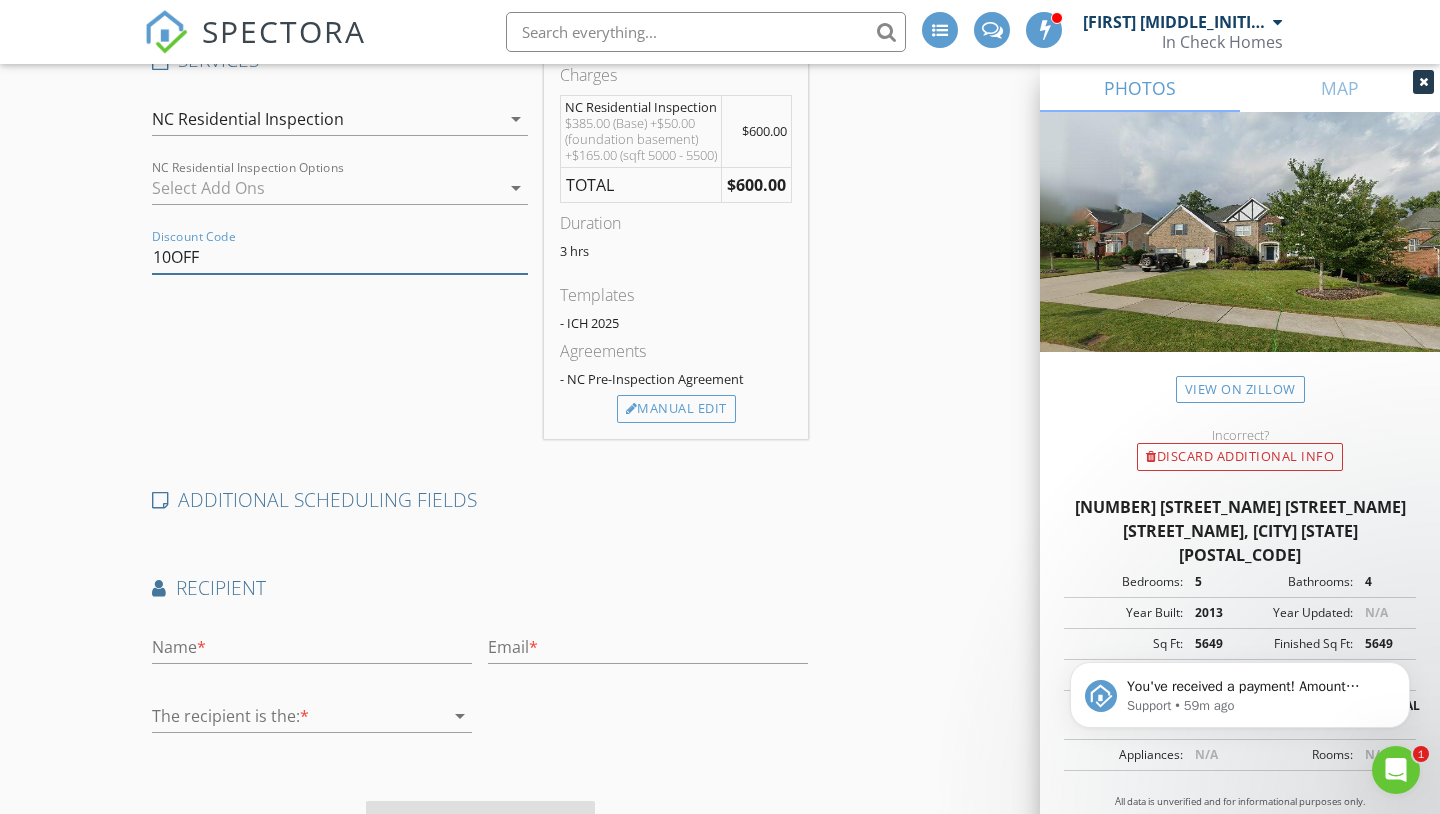 type on "10OFF" 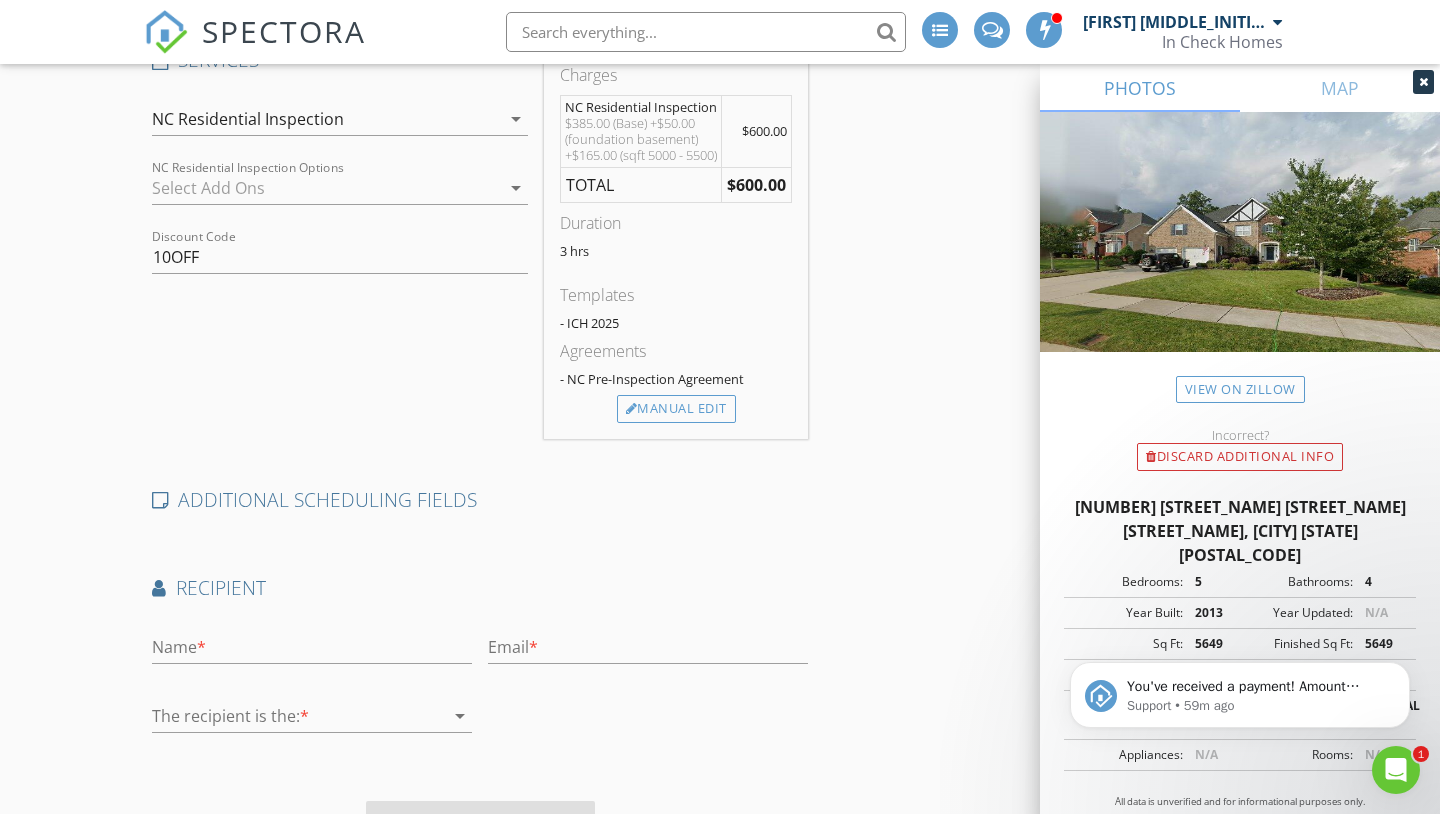 click on "SERVICES
check_box   NC Residential Inspection   NC Residential Construction check_box_outline_blank   NC Townhouse/Condo Inspection   NC Townhouse/Condo Inspection check_box_outline_blank   NC Pre-Drywall Inspection   Based on (1) site-visit at pre-drywall stage. check_box_outline_blank   NC New Construction Inspection   NC New Construction Inspection check_box_outline_blank   NC Commercial Inspection   check_box_outline_blank   SC Residential Inspection   SC Residential Construction check_box_outline_blank   SC Townhouse/Condo Inspection   SC Townhouse/Condo Inspection check_box_outline_blank   SC Pre-Drywall Inspection   Based on (1) site-visit at pre-drywall stage. check_box_outline_blank   SC New Construction Inspection   SC New Construction Inspection check_box_outline_blank   SC Commercial Inspection   check_box_outline_blank   Warranty Inspection   11th Month Inspection check_box_outline_blank   Punch List Inspection   check_box_outline_blank   Walk Thru Consultation" at bounding box center [340, 243] 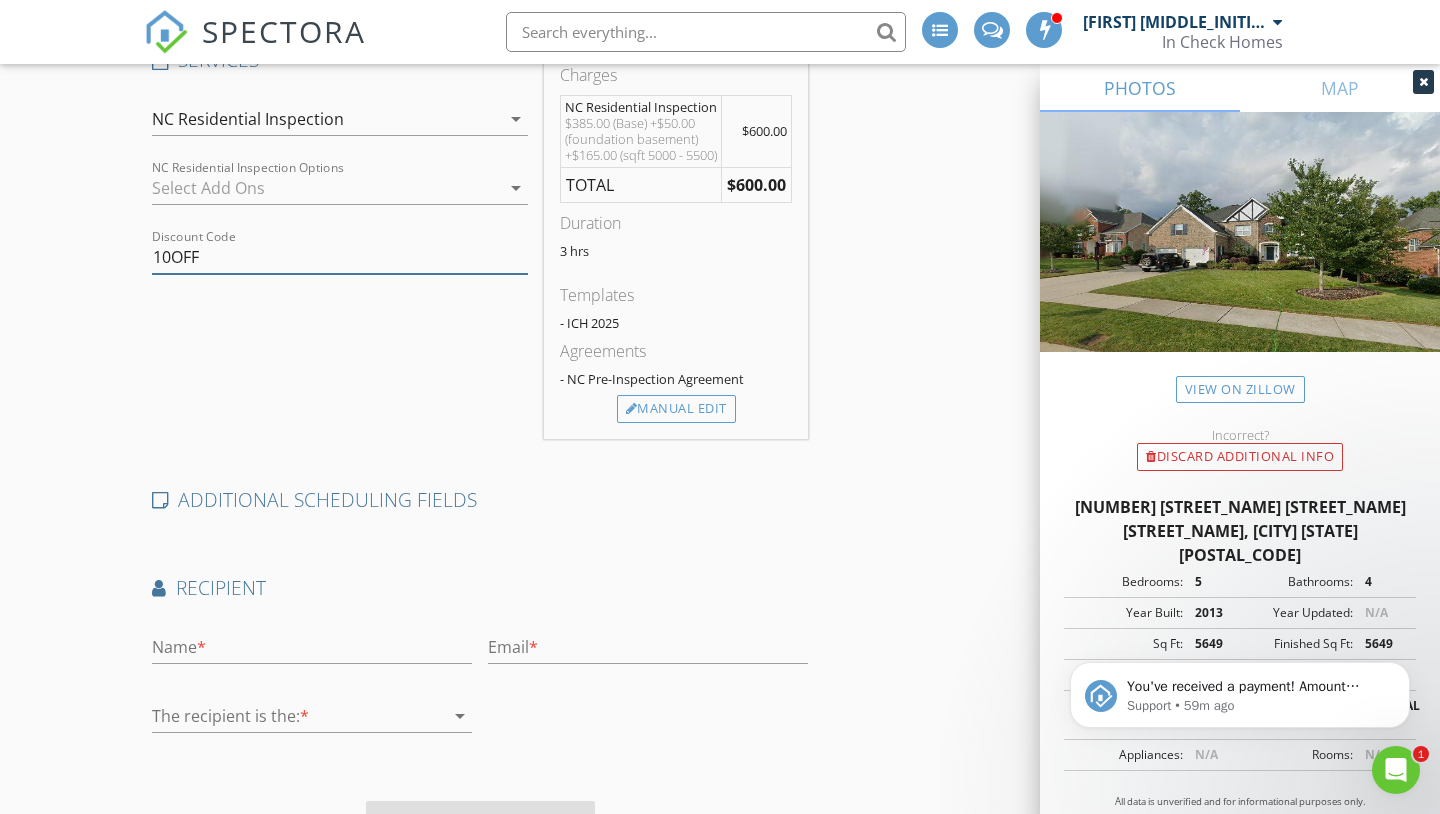 click on "10OFF" at bounding box center (340, 257) 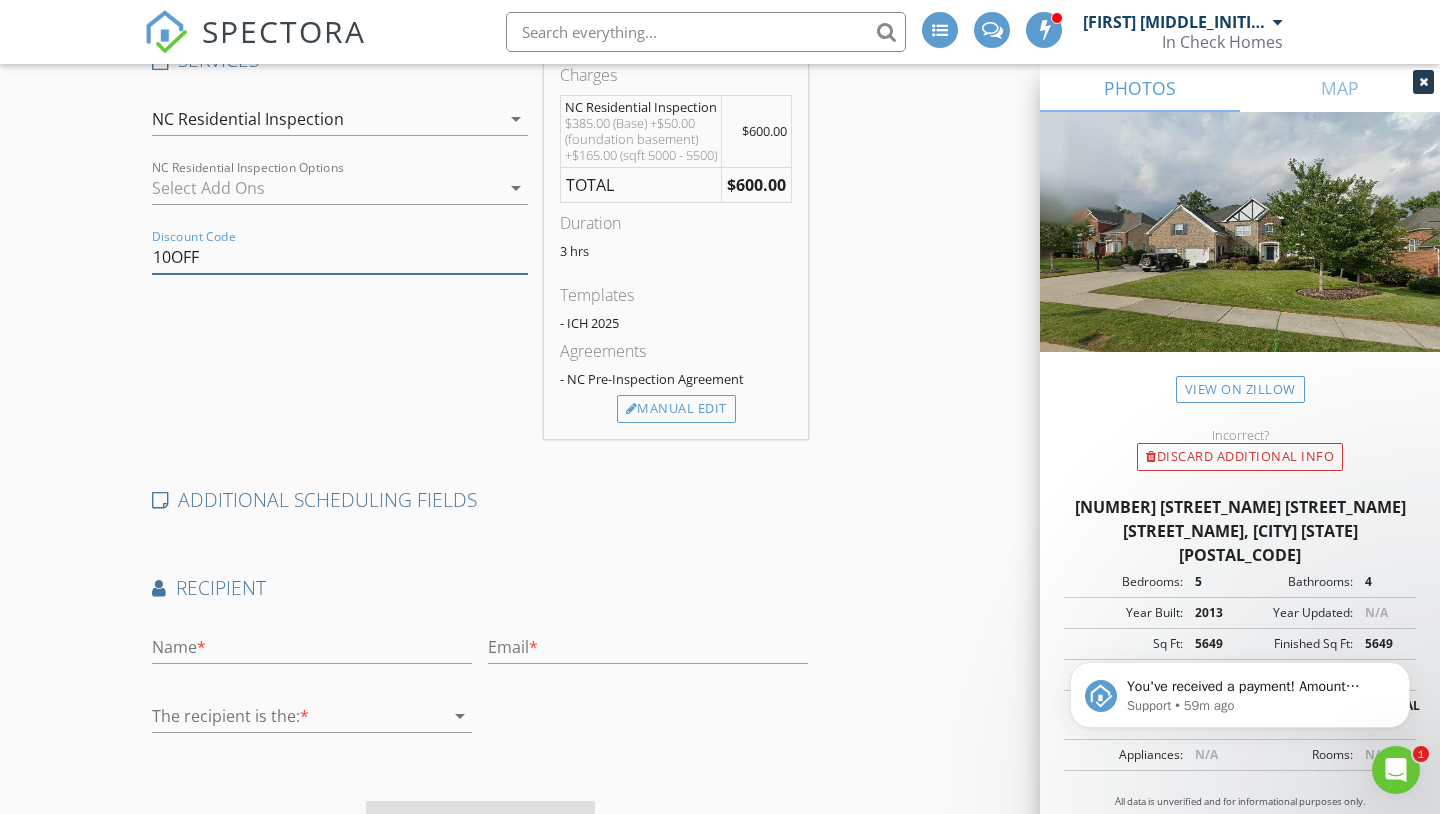 click on "10OFF" at bounding box center (340, 257) 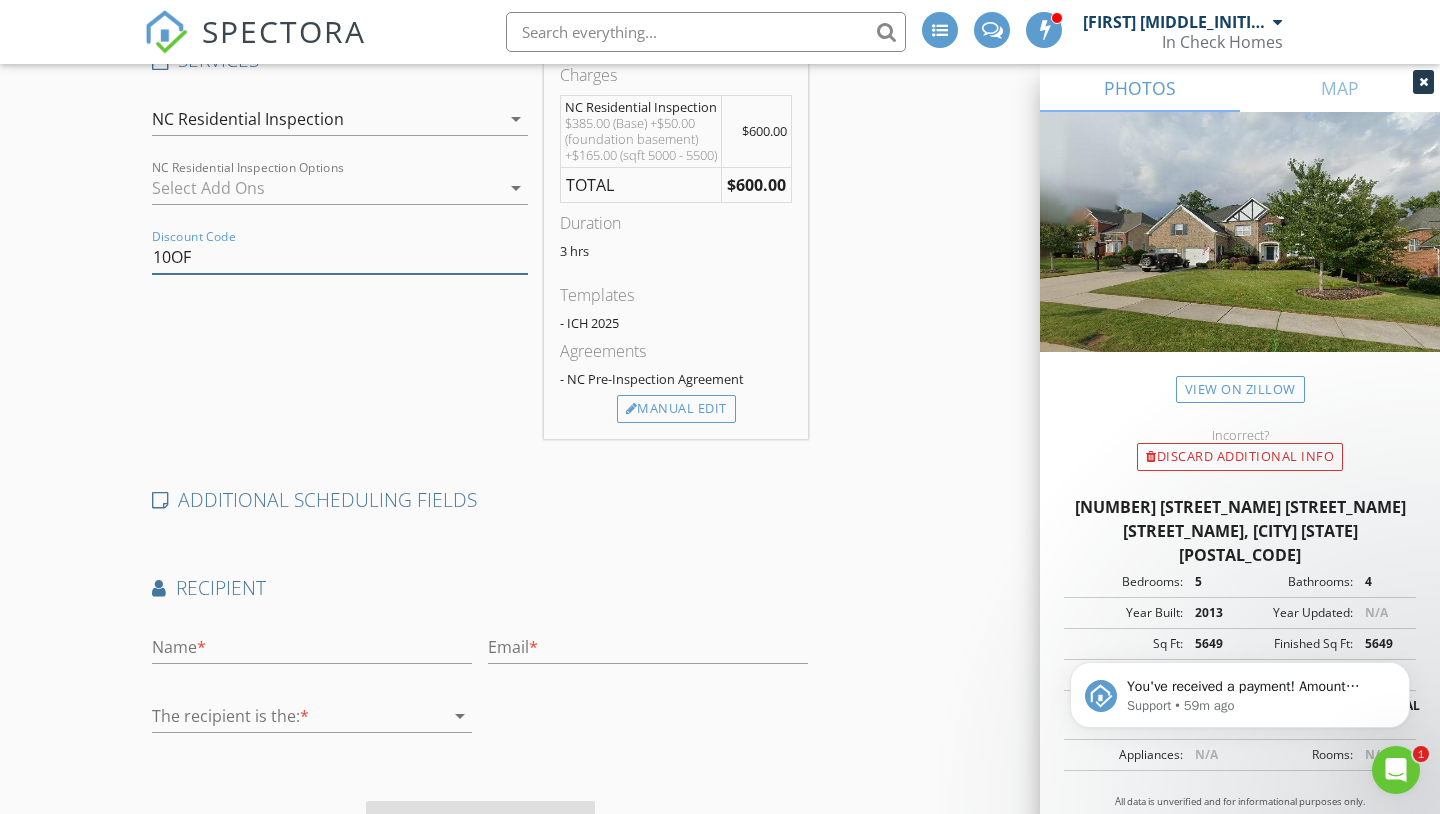 type on "10OFF" 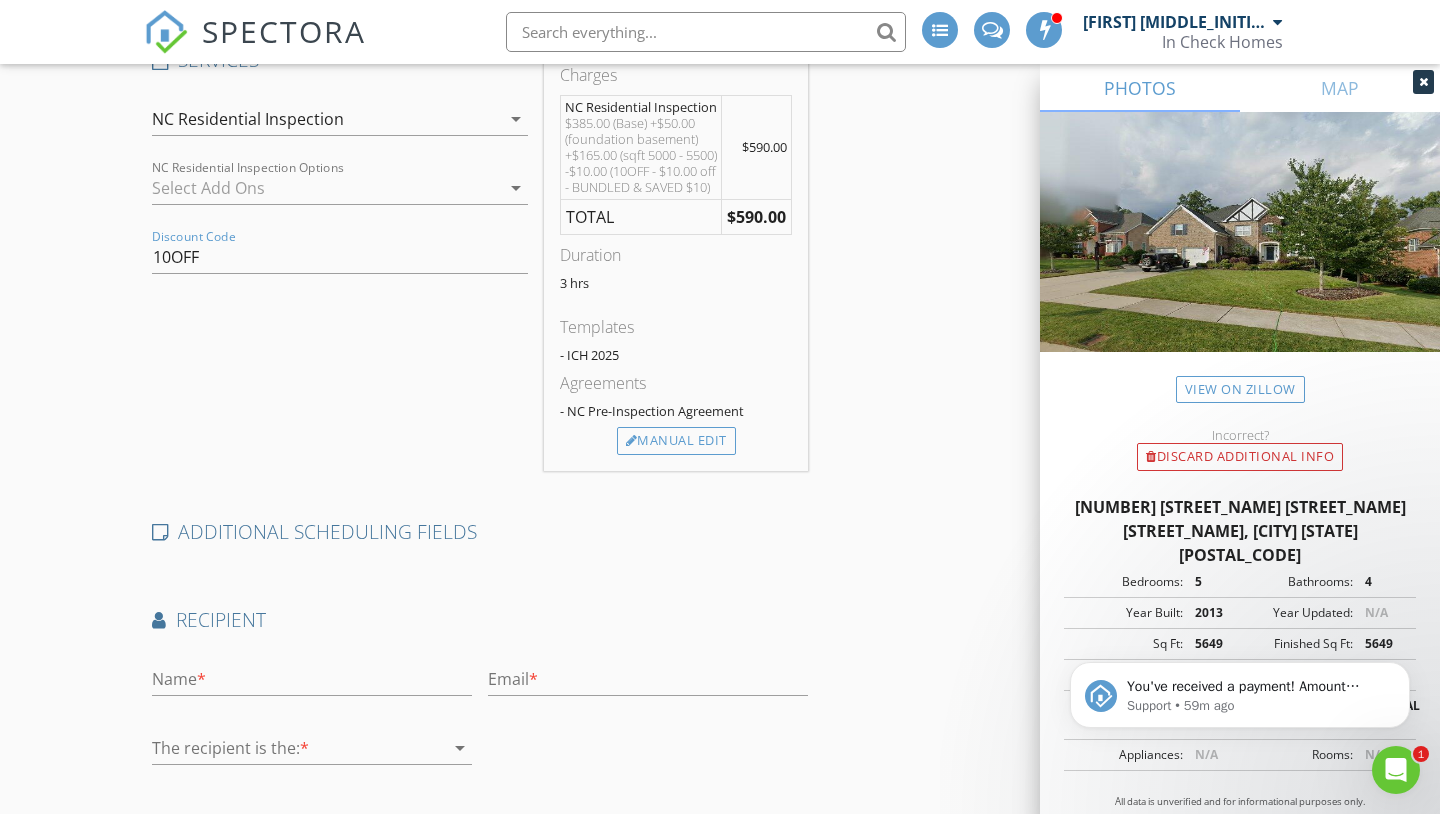 click on "Location
Address Search       Address [NUMBER] [STREET_NAME] [STREET_NAME] [STREET_NAME]   Unit   City [CITY]   State [STATE]   Zip [POSTAL_CODE]   County     Square Feet [NUMBER]   Year Built [YEAR]   Foundation Basement arrow_drop_down
SERVICES
check_box   NC Residential Inspection   NC Residential Construction check_box_outline_blank   NC Townhouse/Condo Inspection   NC Townhouse/Condo Inspection check_box_outline_blank   NC Pre-Drywall Inspection   Based on (1) site-visit at pre-drywall stage. check_box_outline_blank   NC New Construction Inspection   NC New Construction Inspection check_box_outline_blank   NC Commercial Inspection   check_box_outline_blank   SC Residential Inspection   SC Residential Construction check_box_outline_blank   SC Townhouse/Condo Inspection   SC Townhouse/Condo Inspection check_box_outline_blank   SC Pre-Drywall Inspection   Based on (1) site-visit at pre-drywall stage. check_box_outline_blank   SC New Construction Inspection   SC New Construction Inspection" at bounding box center [480, 292] 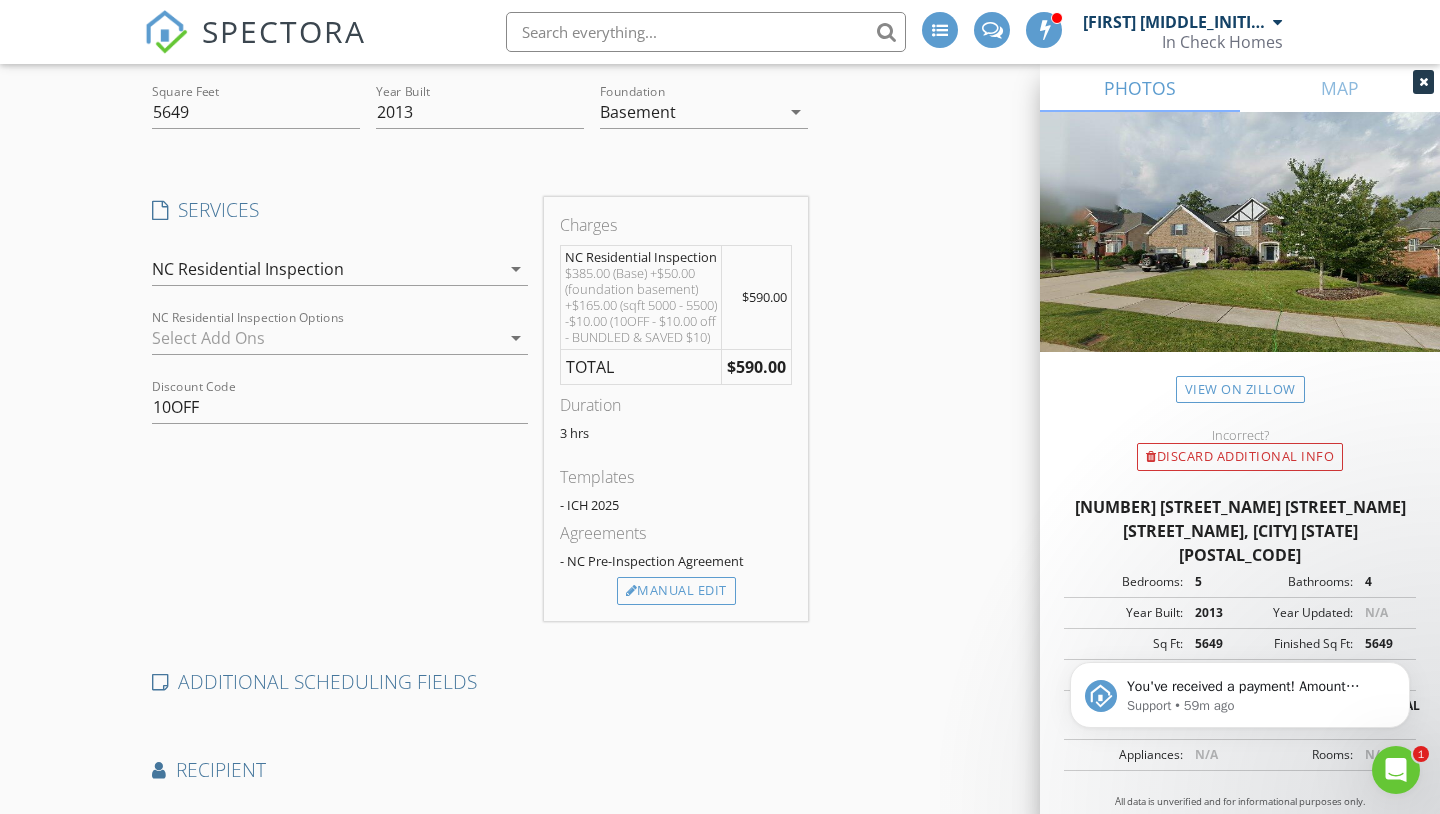 scroll, scrollTop: 394, scrollLeft: 0, axis: vertical 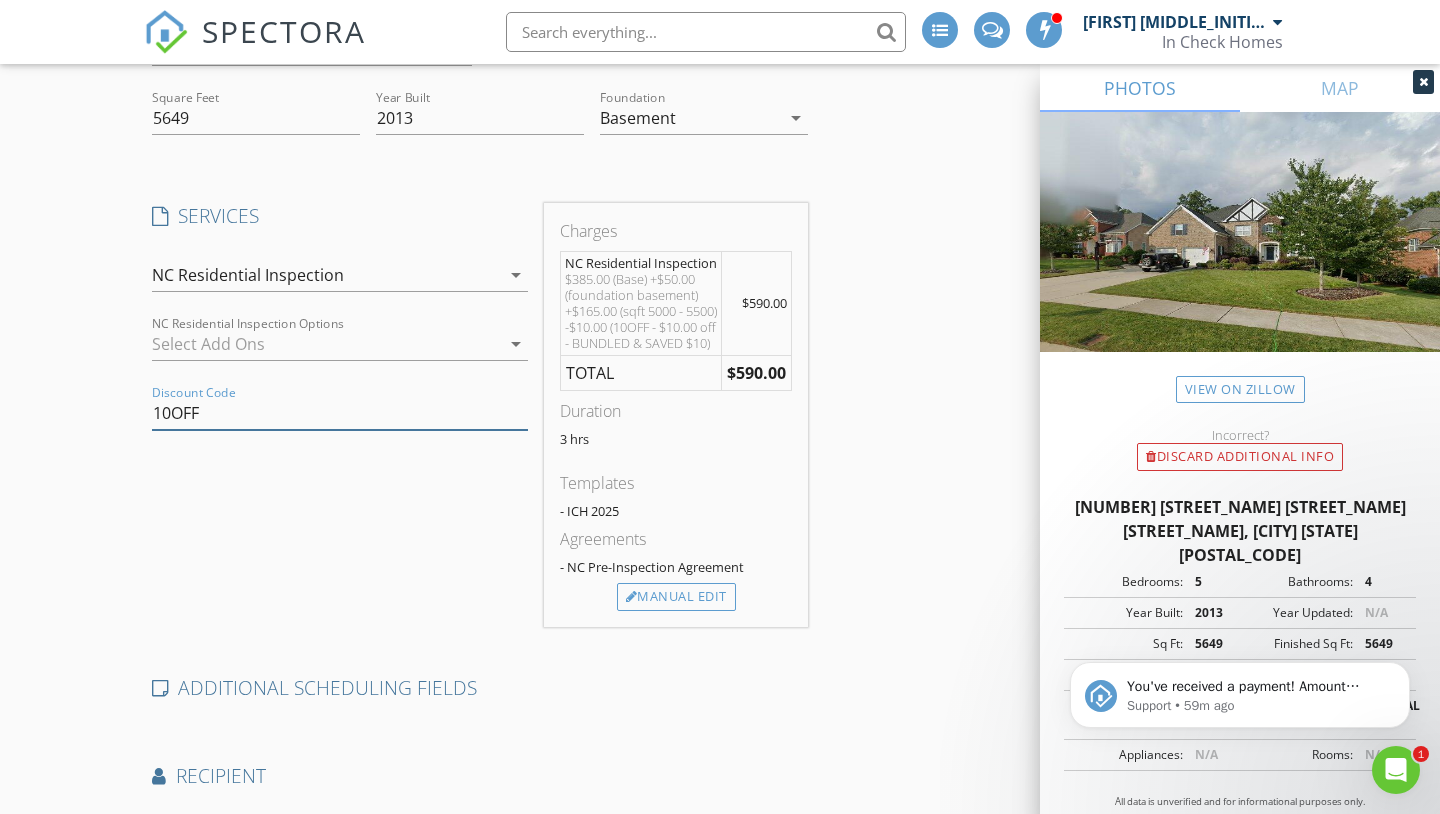 click on "10OFF" at bounding box center [340, 413] 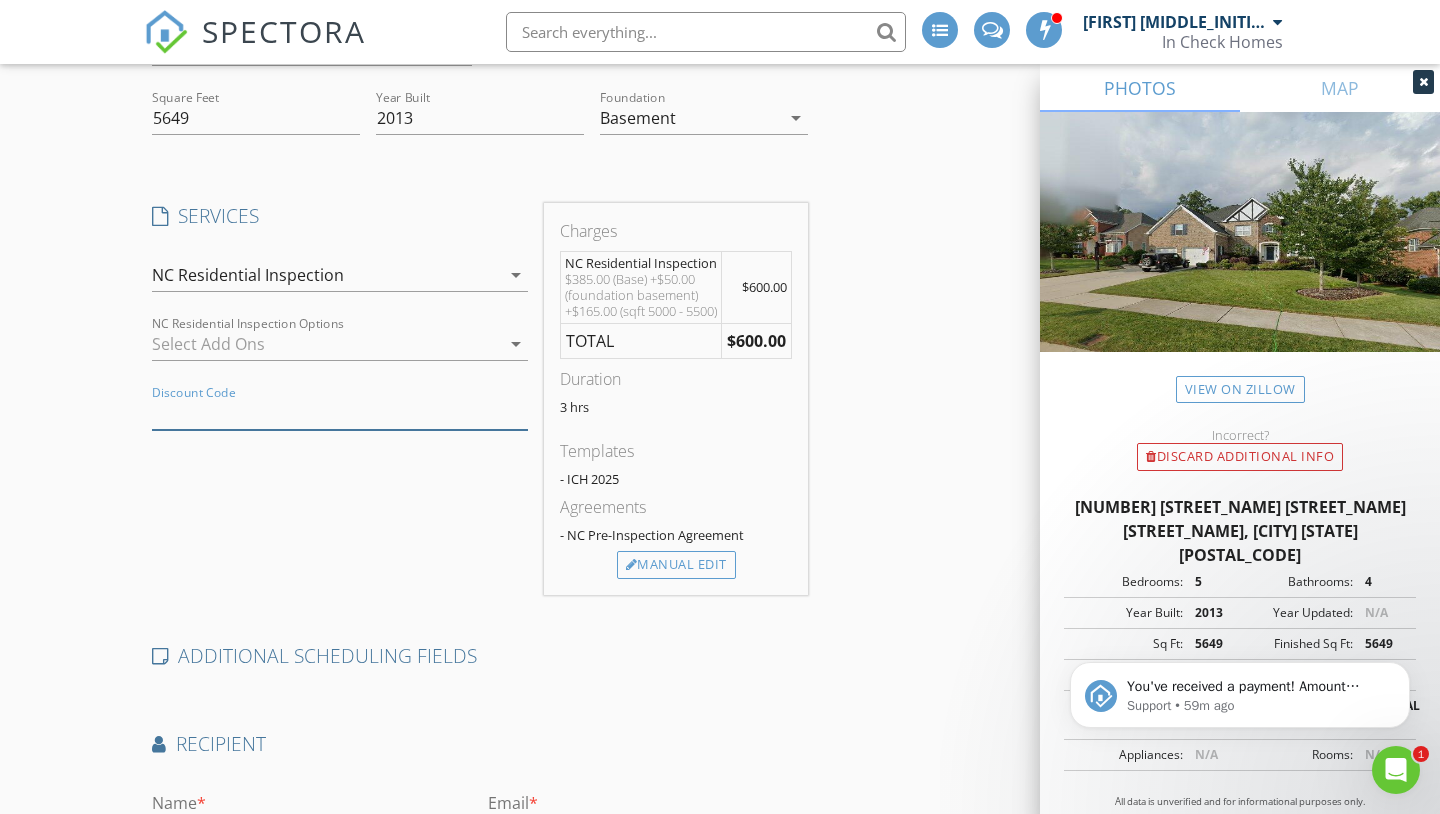 type 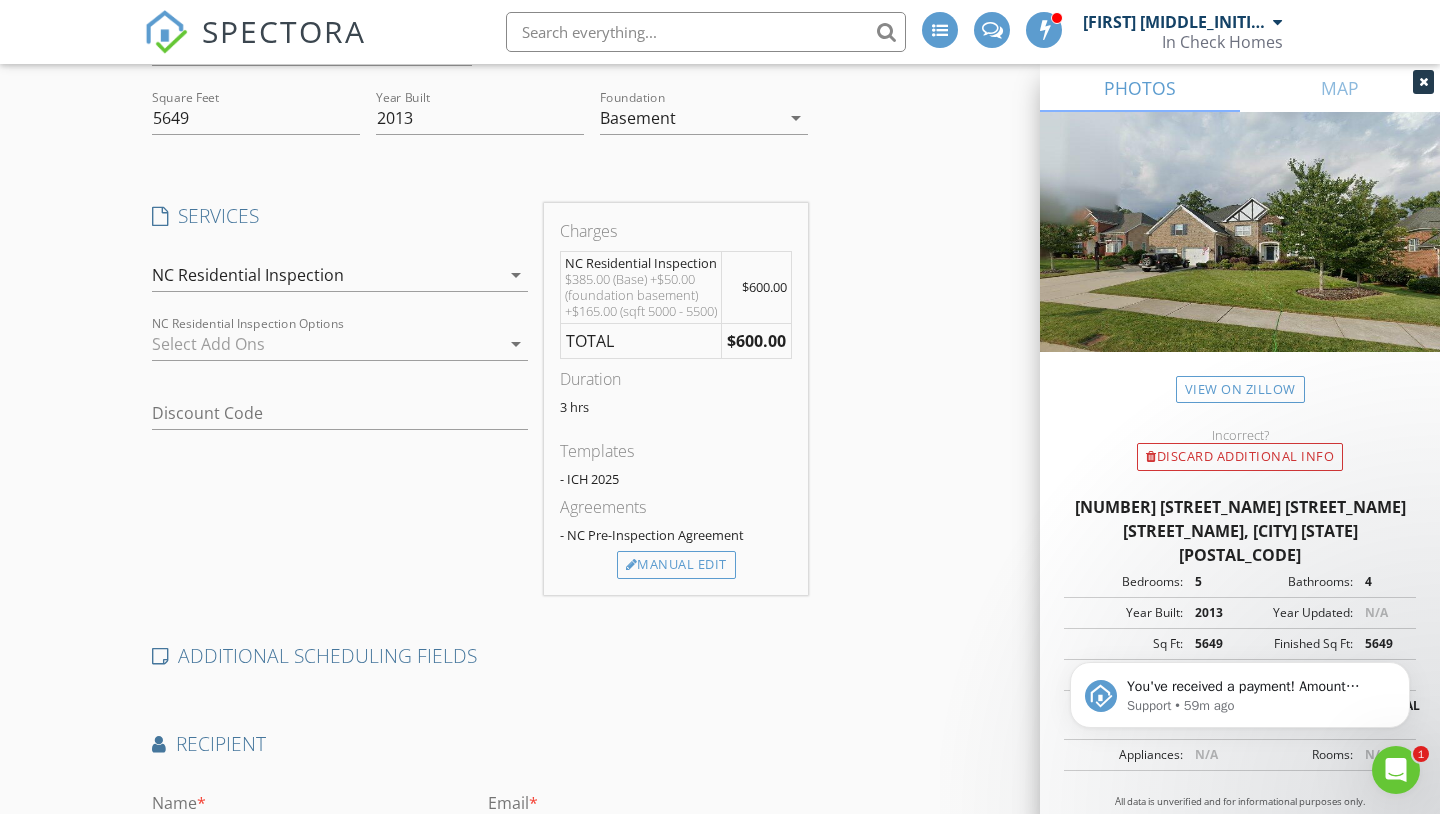 click on "SERVICES
check_box   NC Residential Inspection   NC Residential Construction check_box_outline_blank   NC Townhouse/Condo Inspection   NC Townhouse/Condo Inspection check_box_outline_blank   NC Pre-Drywall Inspection   Based on (1) site-visit at pre-drywall stage. check_box_outline_blank   NC New Construction Inspection   NC New Construction Inspection check_box_outline_blank   NC Commercial Inspection   check_box_outline_blank   SC Residential Inspection   SC Residential Construction check_box_outline_blank   SC Townhouse/Condo Inspection   SC Townhouse/Condo Inspection check_box_outline_blank   SC Pre-Drywall Inspection   Based on (1) site-visit at pre-drywall stage. check_box_outline_blank   SC New Construction Inspection   SC New Construction Inspection check_box_outline_blank   SC Commercial Inspection   check_box_outline_blank   Warranty Inspection   11th Month Inspection check_box_outline_blank   Punch List Inspection   check_box_outline_blank   Walk Thru Consultation" at bounding box center (340, 399) 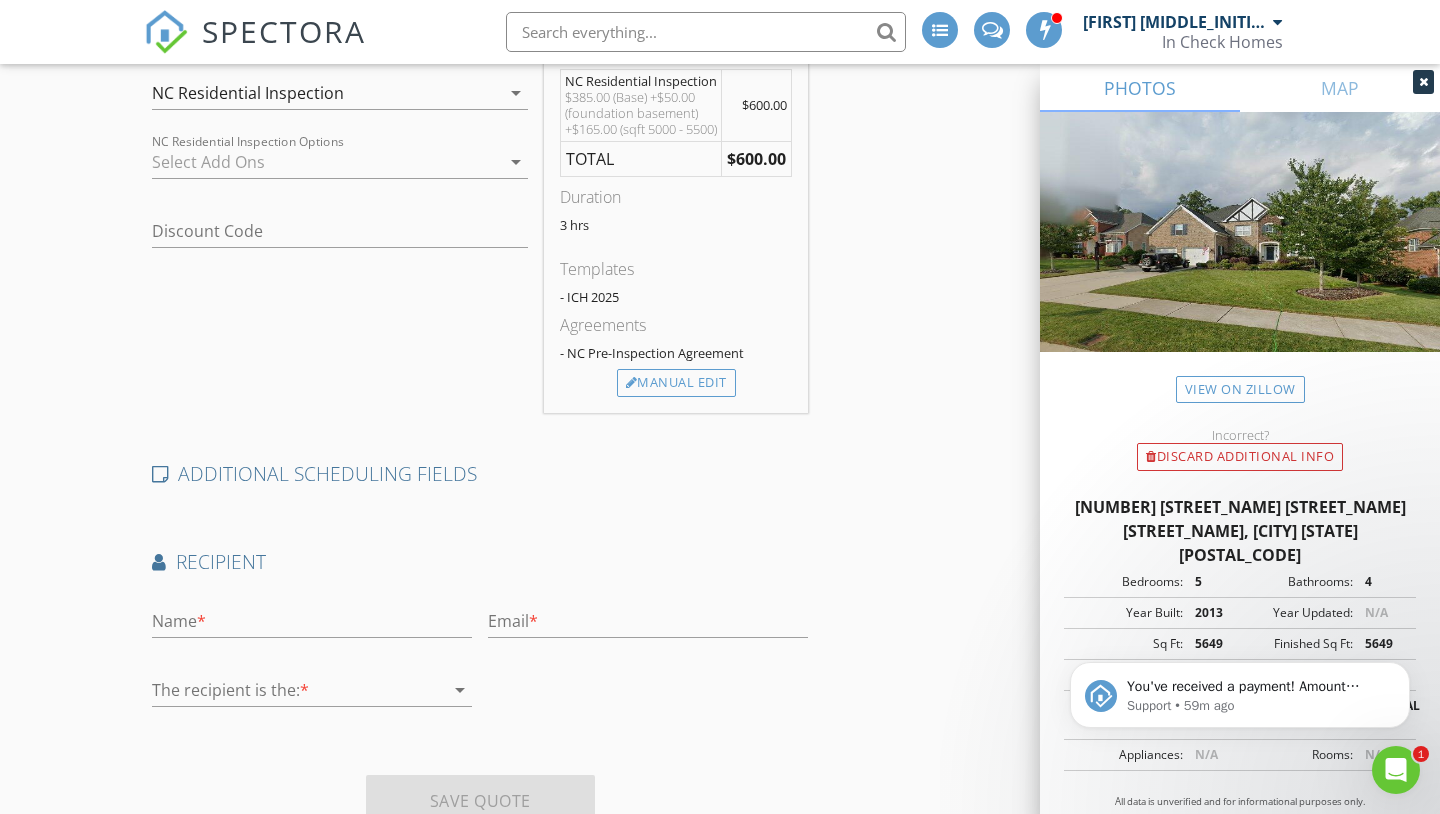 scroll, scrollTop: 669, scrollLeft: 0, axis: vertical 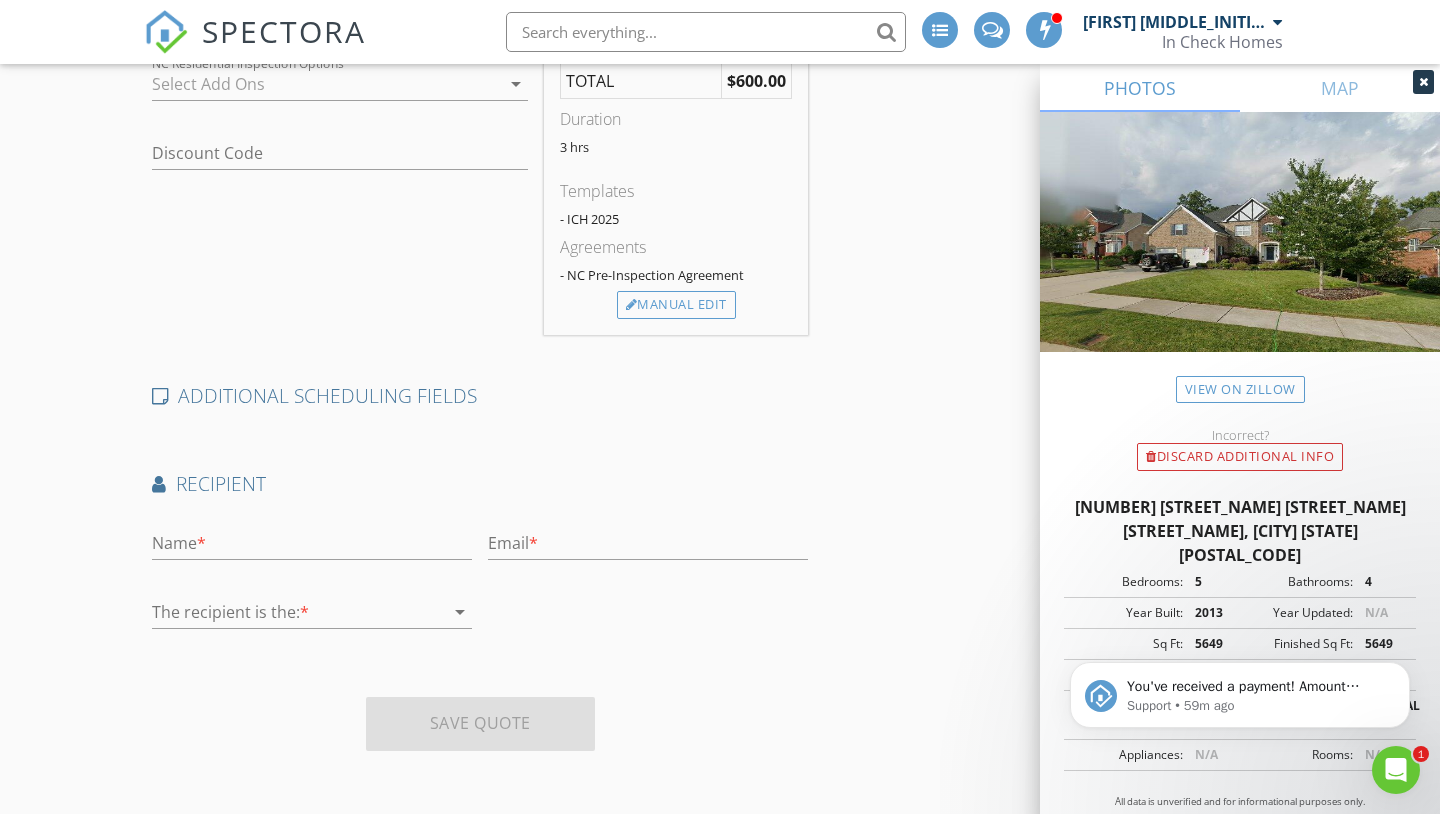 click on "Name  *" at bounding box center [312, 547] 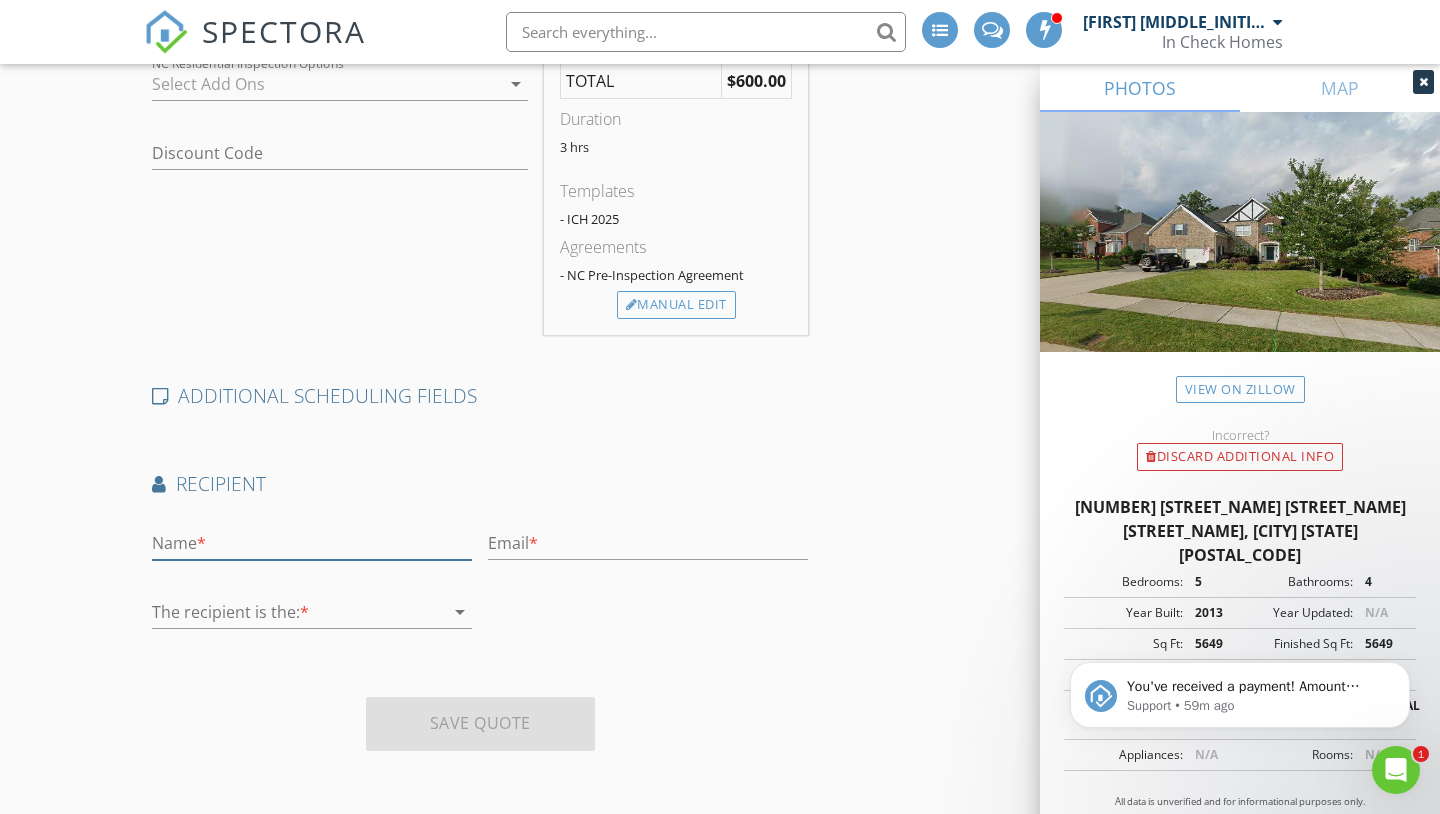 click at bounding box center [312, 543] 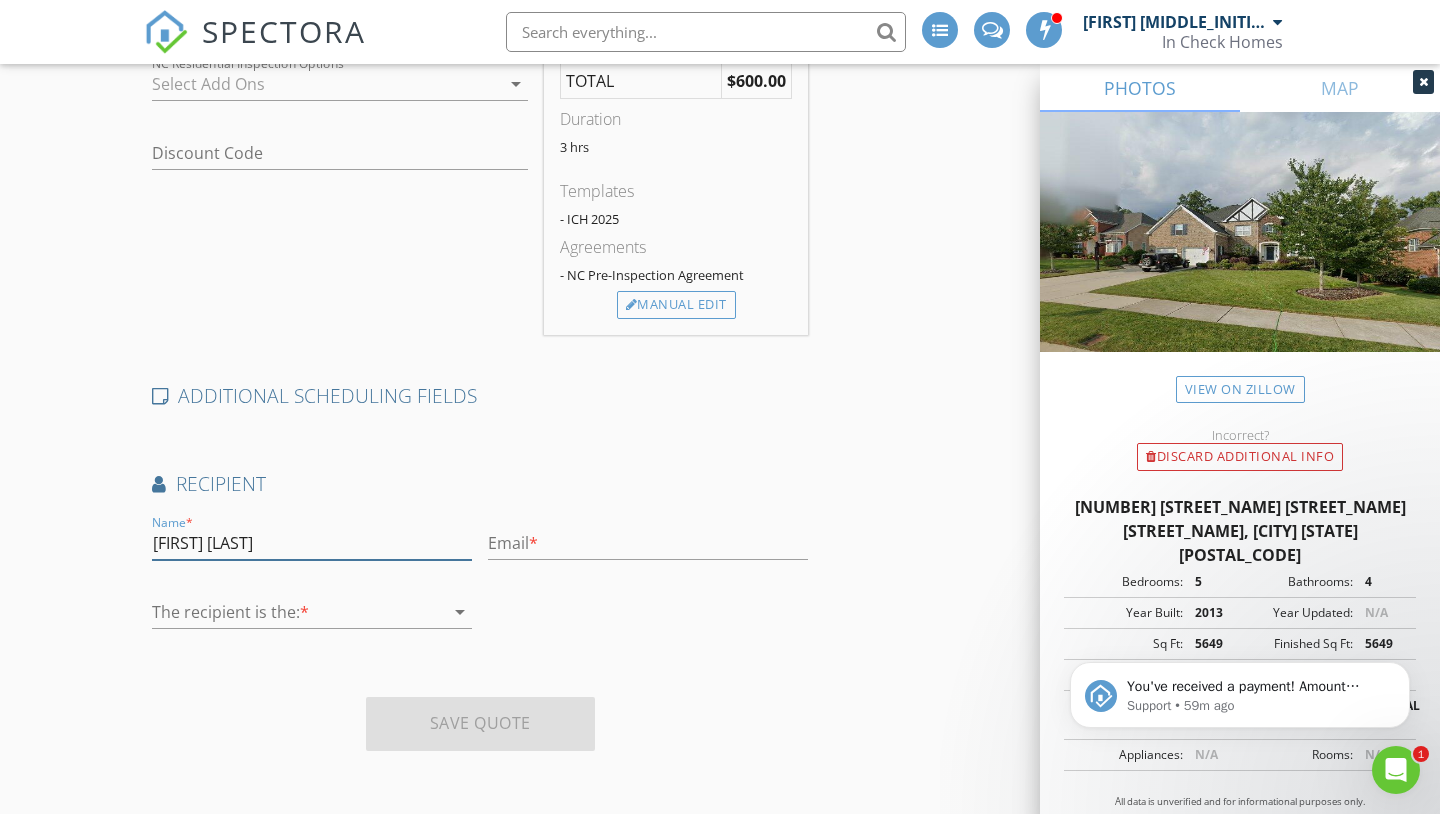 type on "[FIRST] [LAST]" 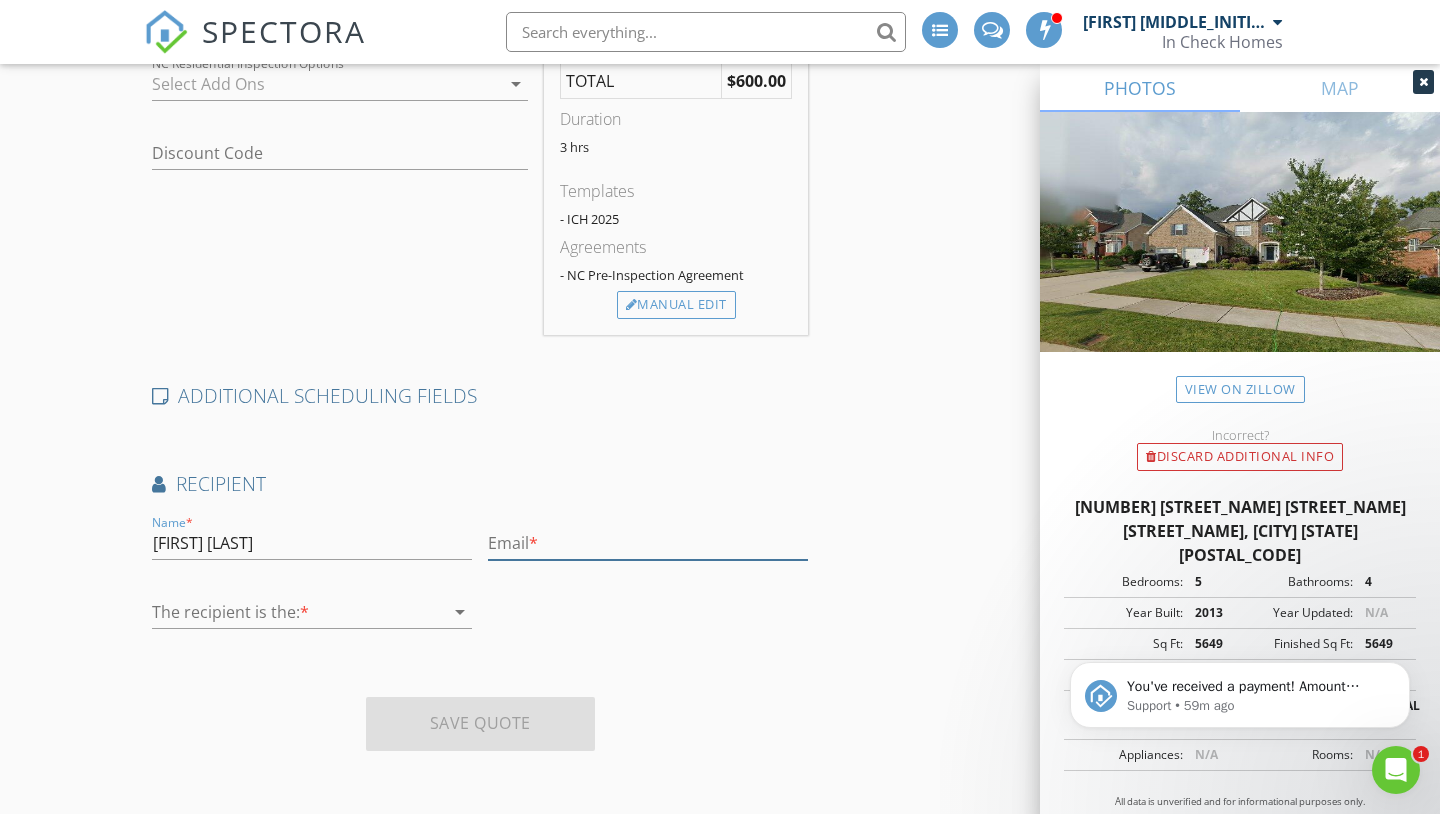 click at bounding box center (648, 543) 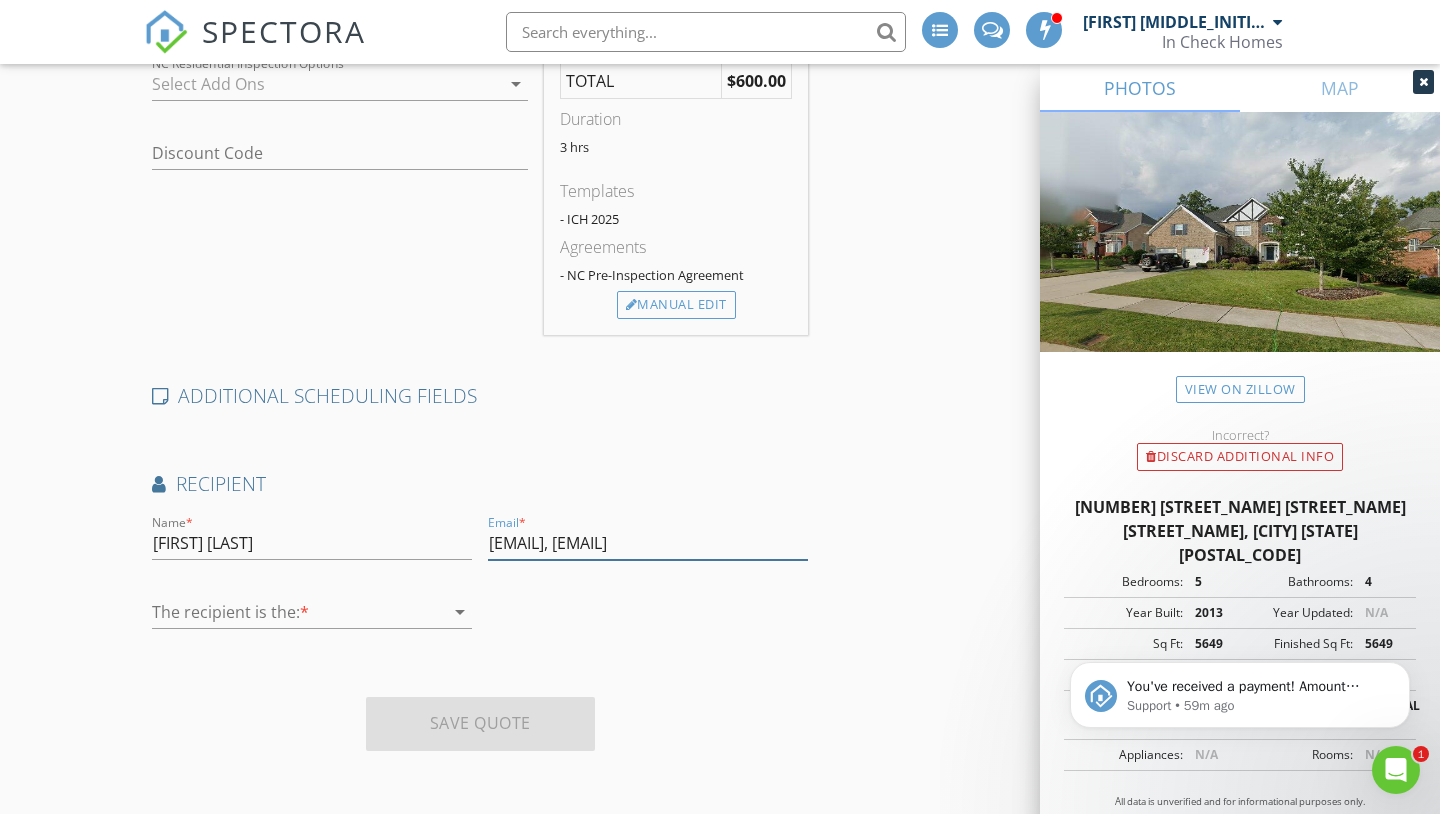 scroll, scrollTop: 0, scrollLeft: 42, axis: horizontal 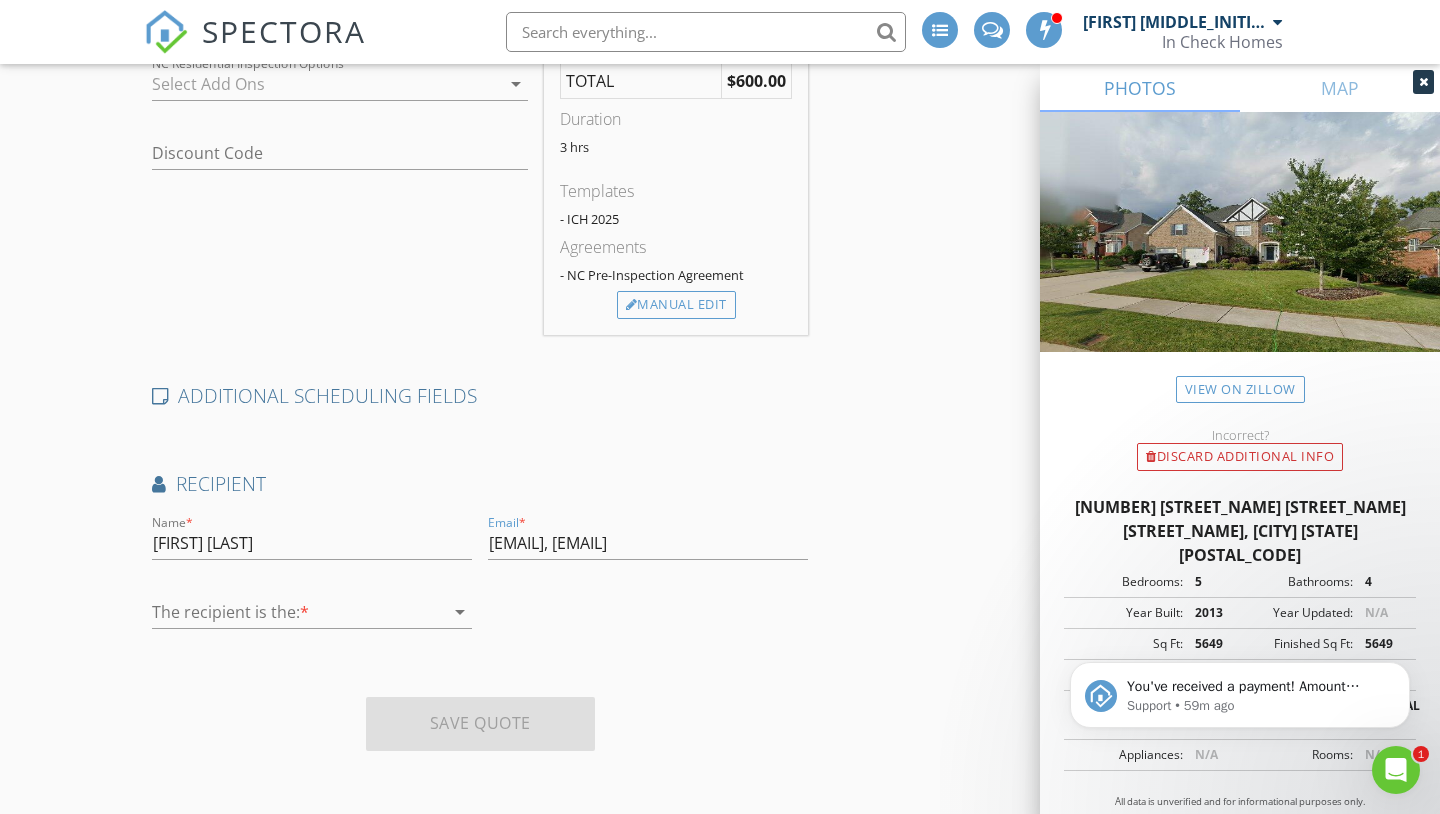 click on "Name  * [FIRST] [LAST]
Email  * [EMAIL], [FIRST]@[DOMAIN]
The recipient is the:   * arrow_drop_down" at bounding box center (480, 580) 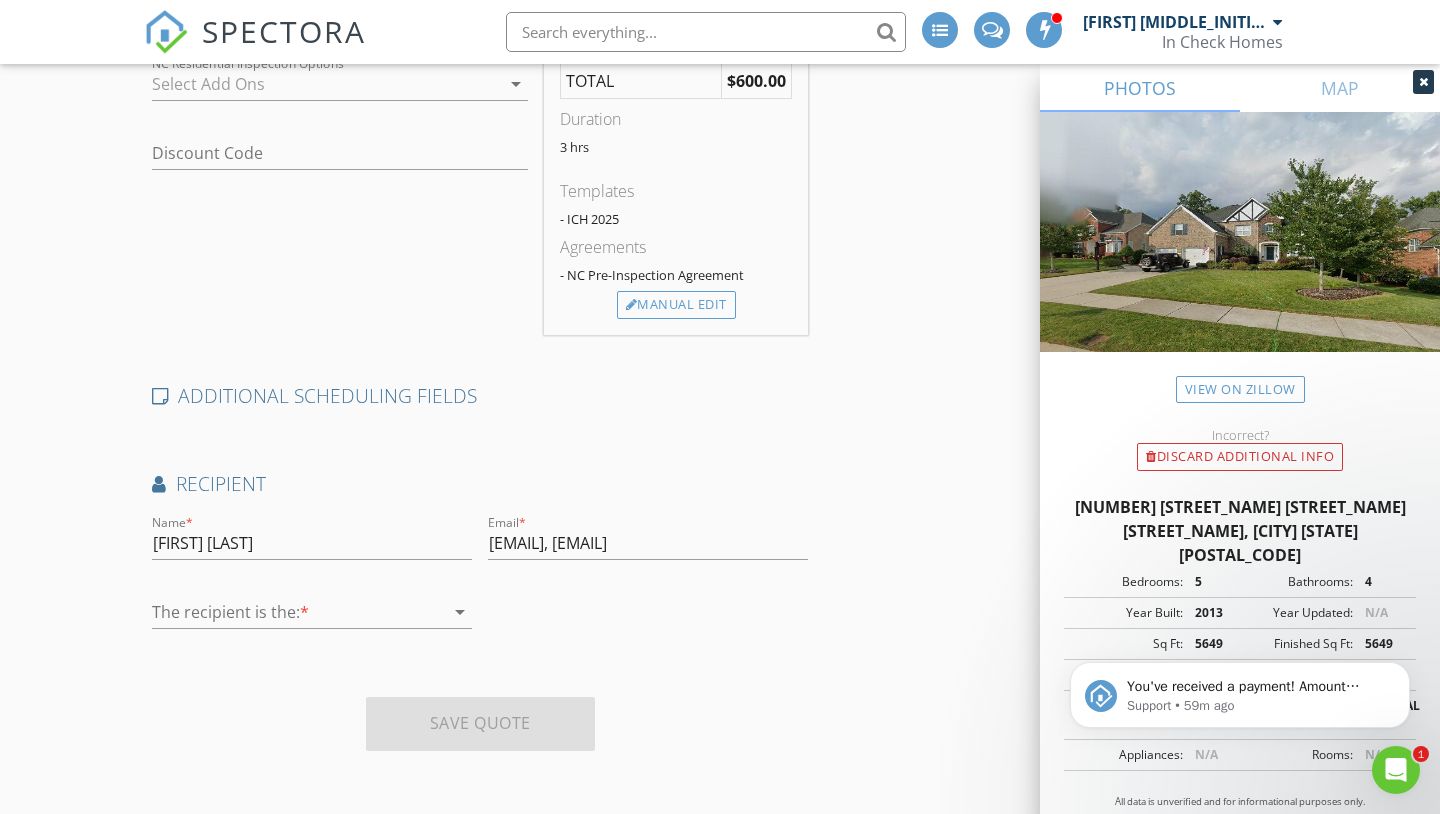 scroll, scrollTop: 0, scrollLeft: 0, axis: both 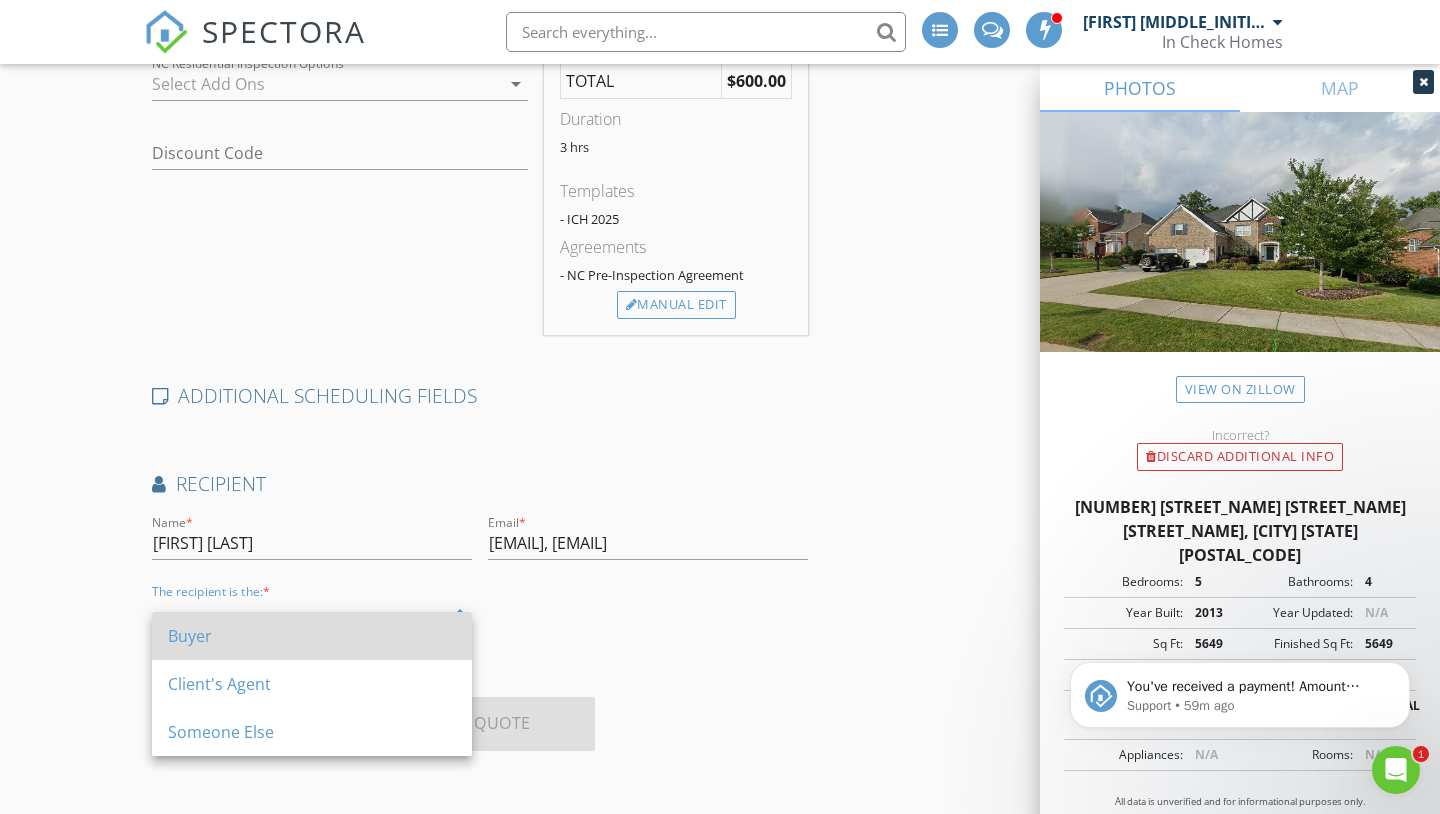 click on "Buyer" at bounding box center (312, 636) 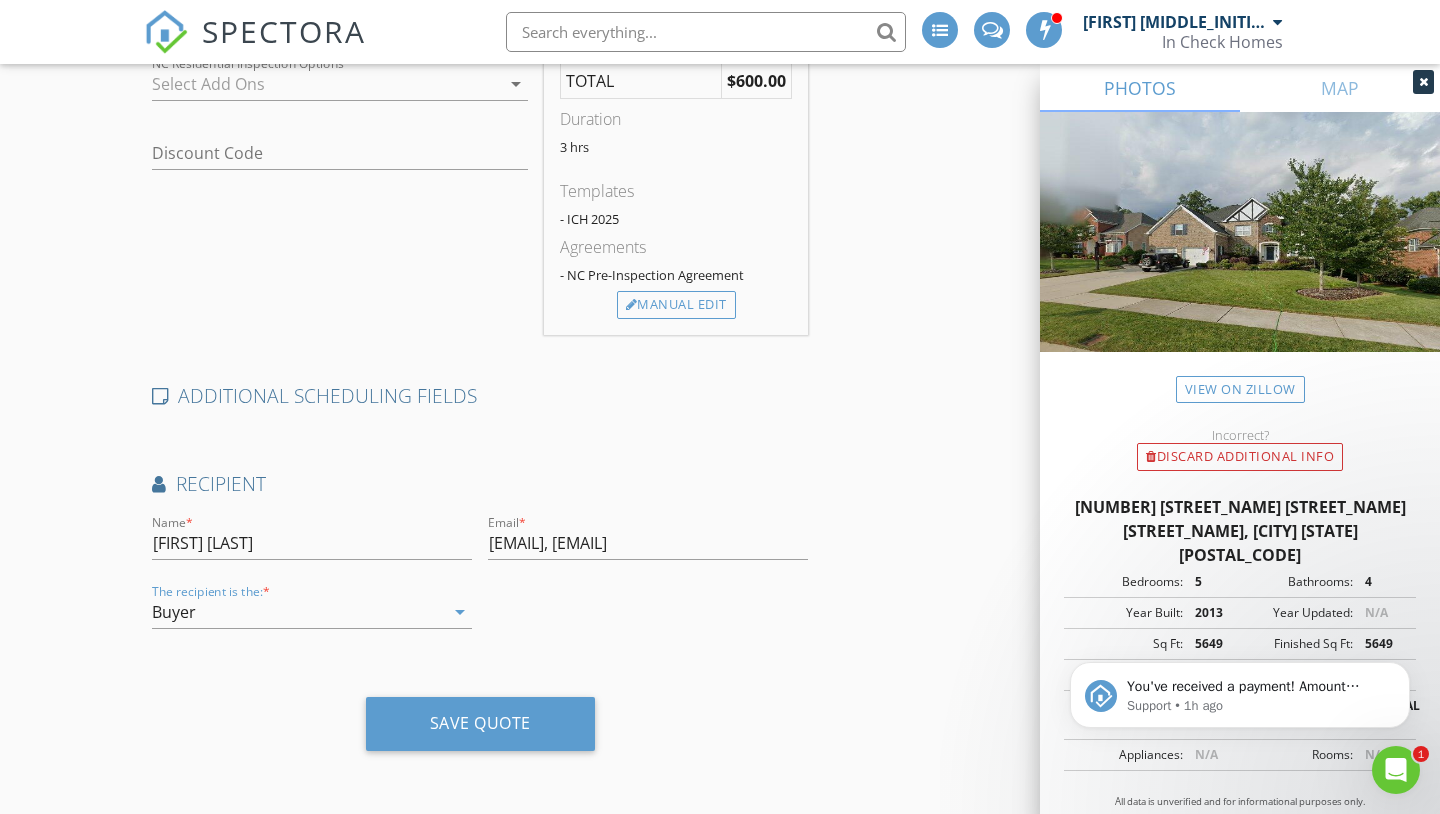 click on "Buyer" at bounding box center (298, 612) 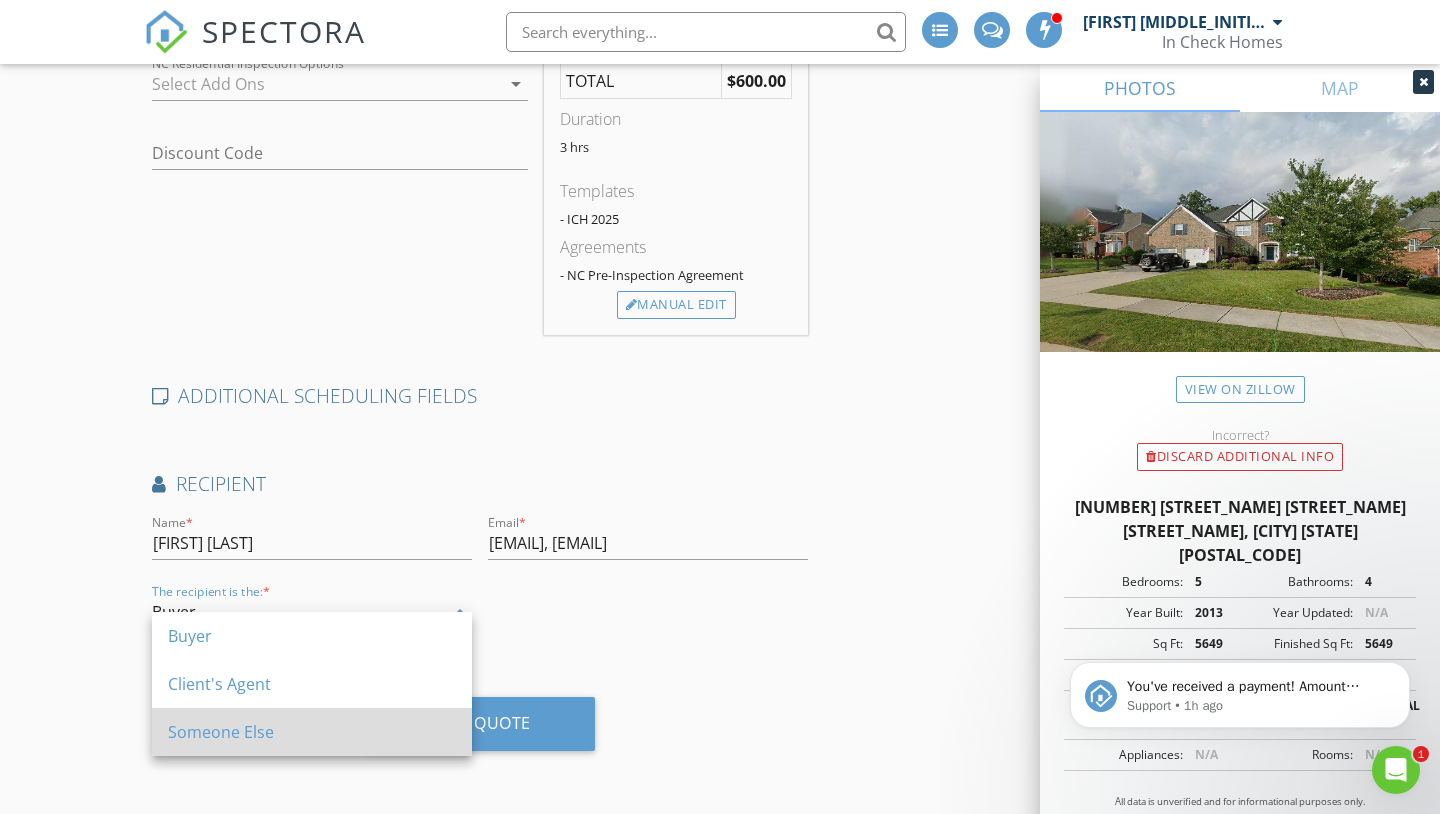 click on "Someone Else" at bounding box center [312, 732] 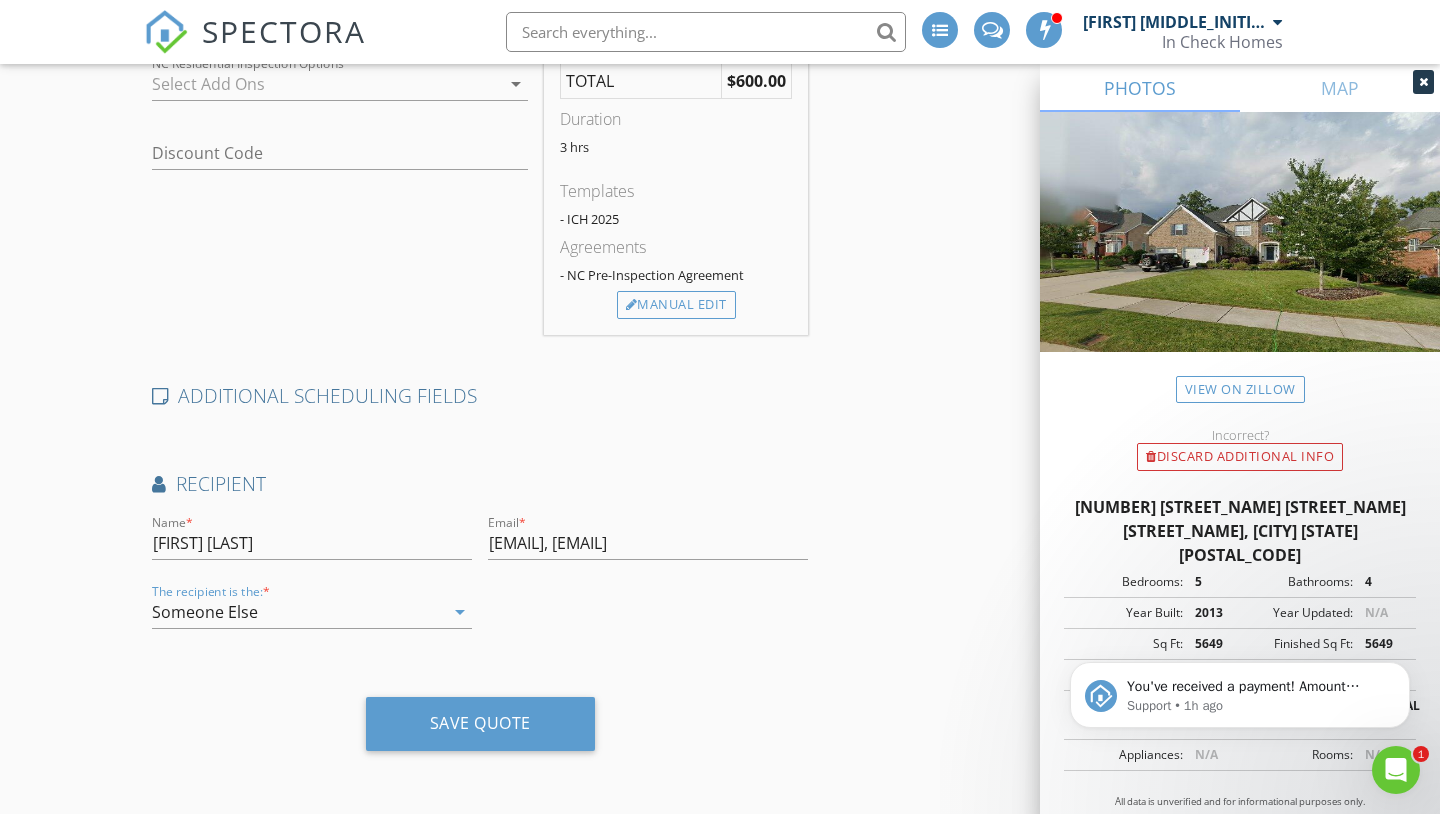 scroll, scrollTop: 669, scrollLeft: 0, axis: vertical 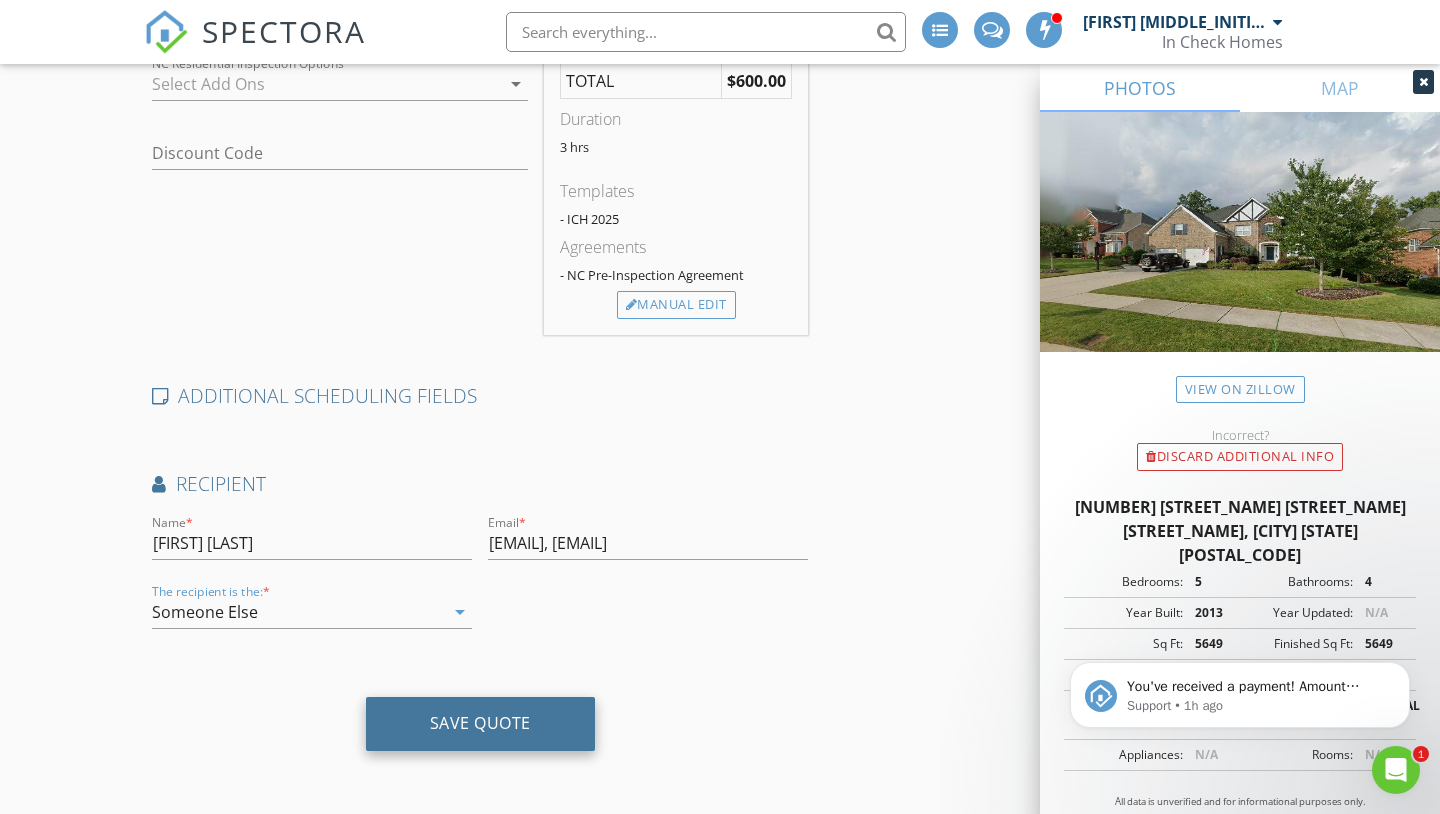 click on "Save Quote" at bounding box center [480, 723] 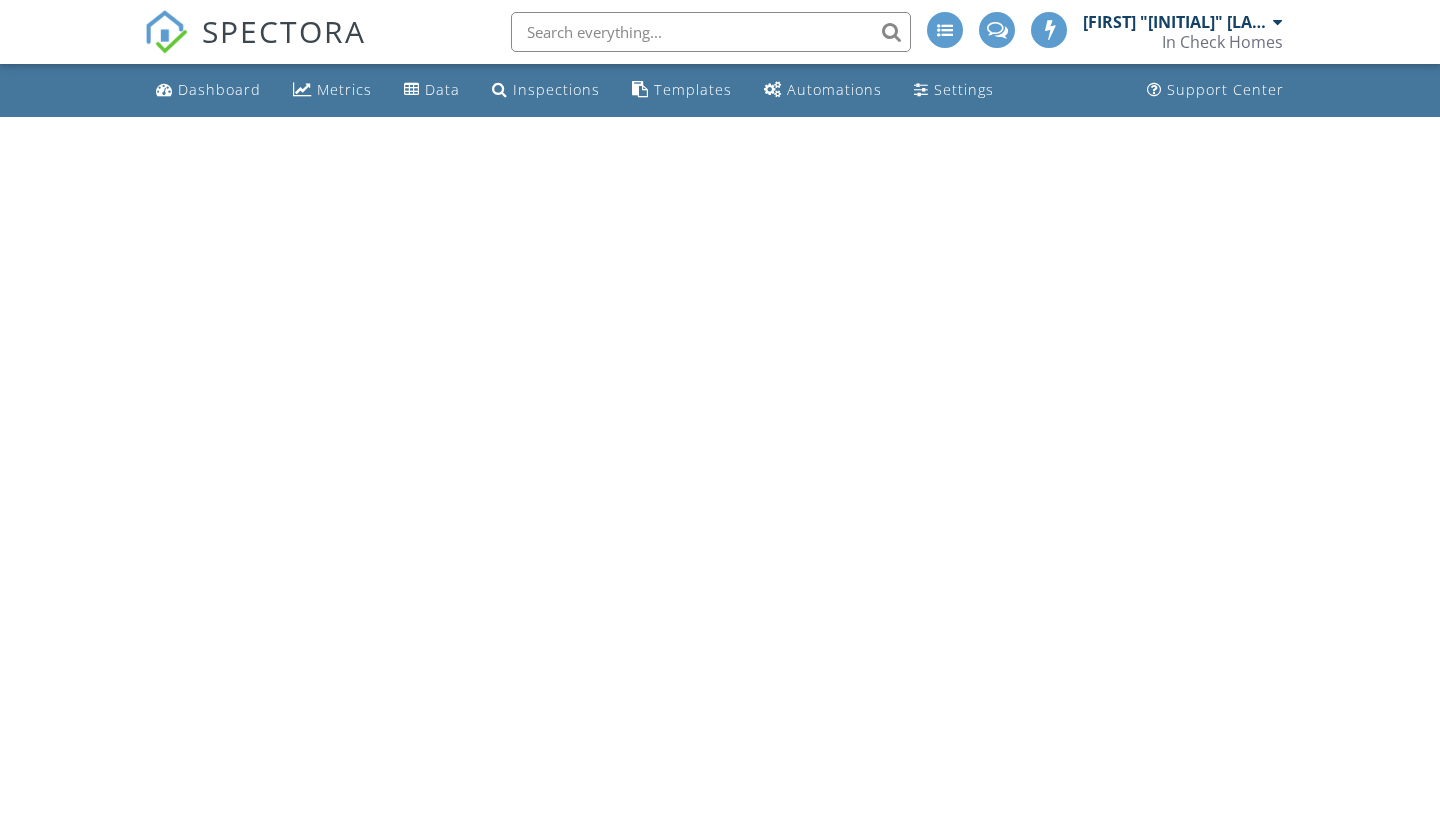 scroll, scrollTop: 0, scrollLeft: 0, axis: both 